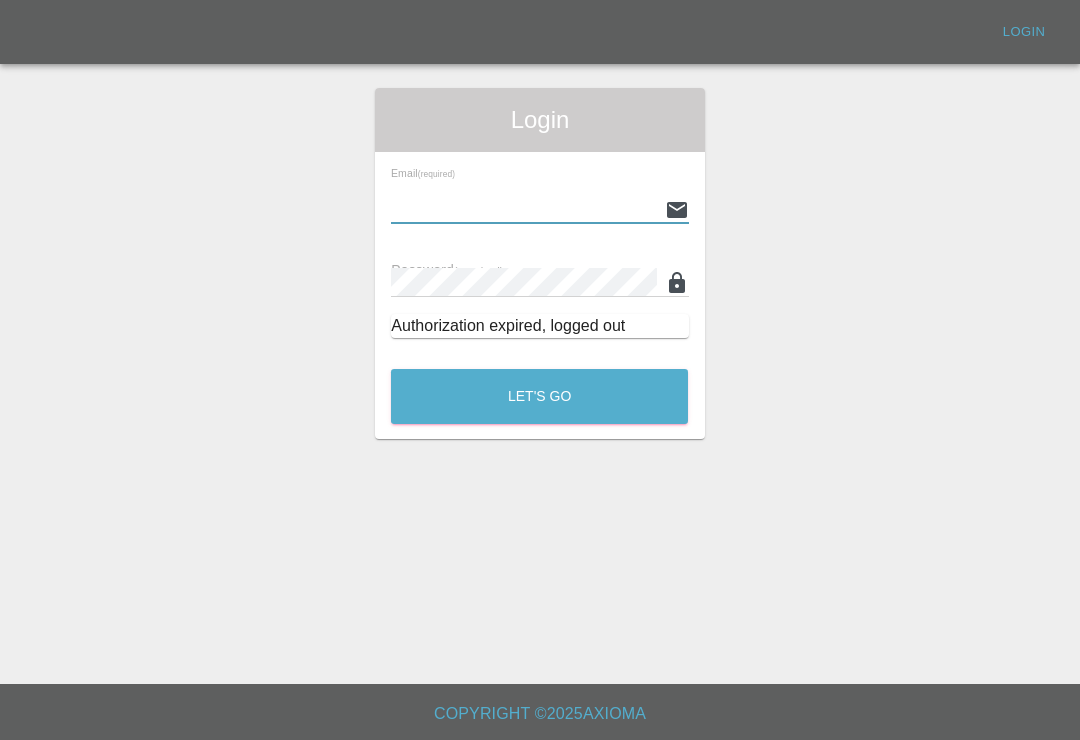 scroll, scrollTop: 0, scrollLeft: 0, axis: both 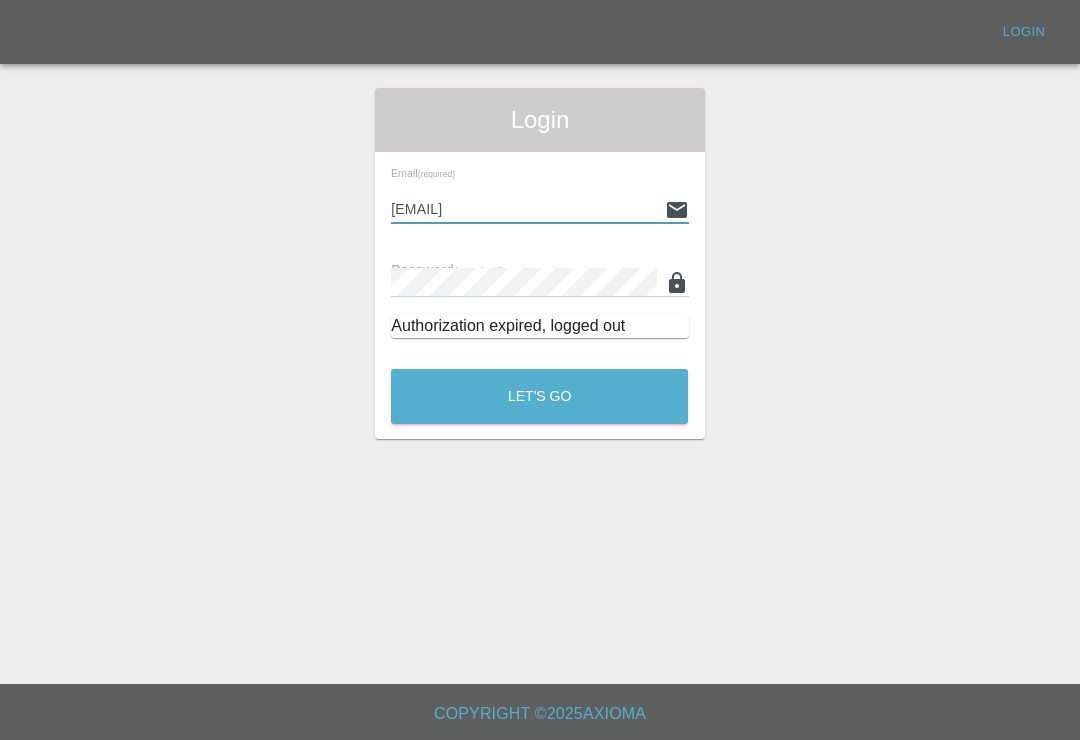 click on "Let's Go" at bounding box center (539, 396) 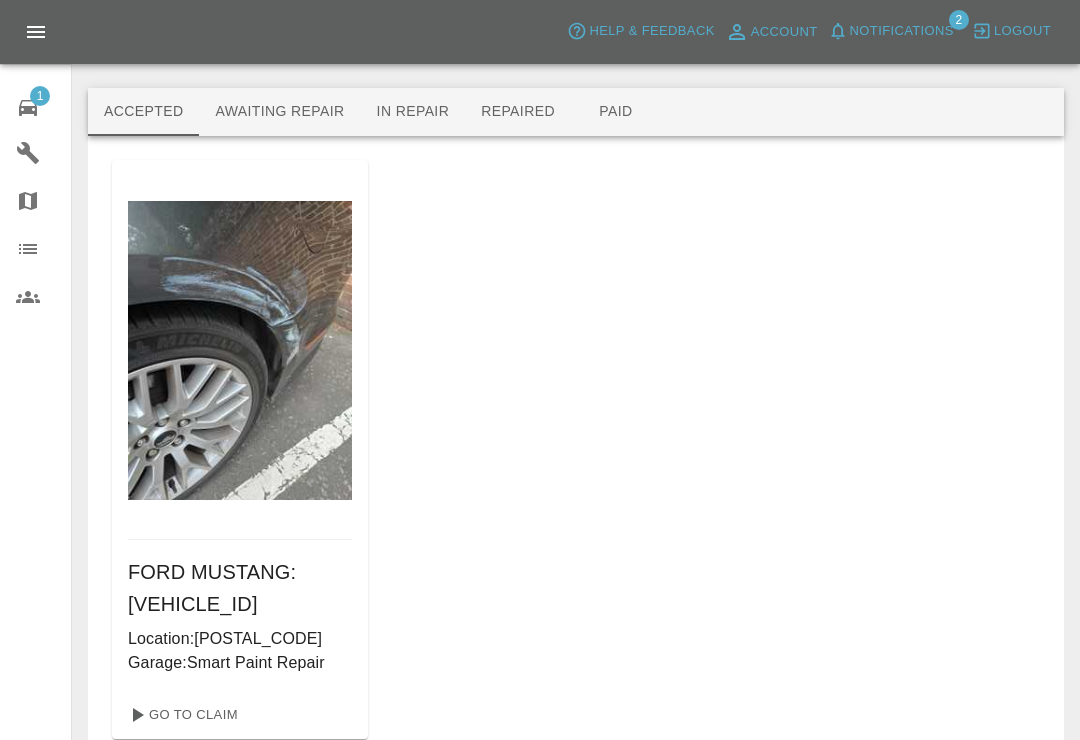 click on "Notifications" at bounding box center (891, 31) 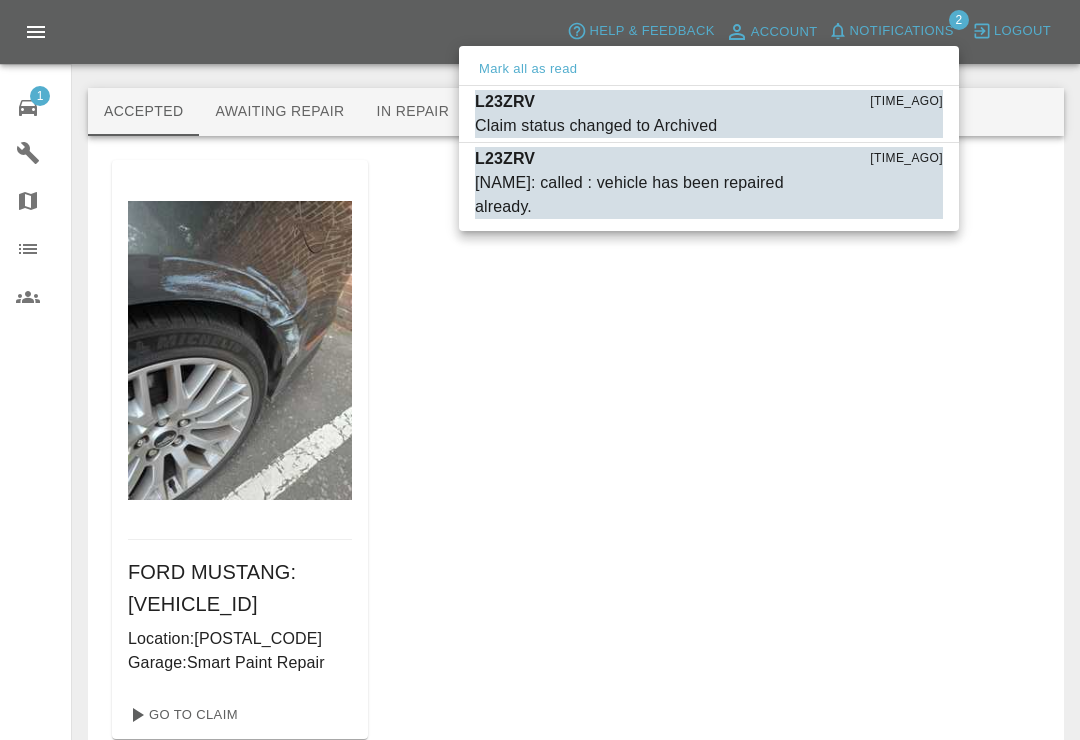 click on "Mark as read" at bounding box center (899, 126) 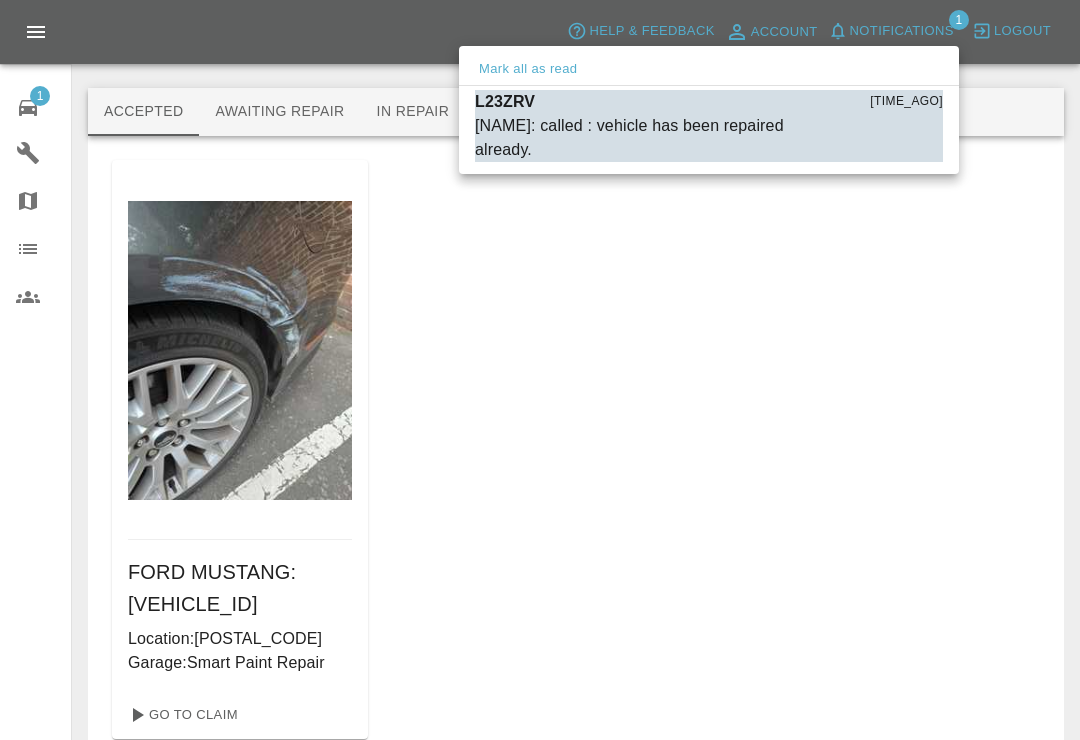click on "Mark as read" at bounding box center (899, 150) 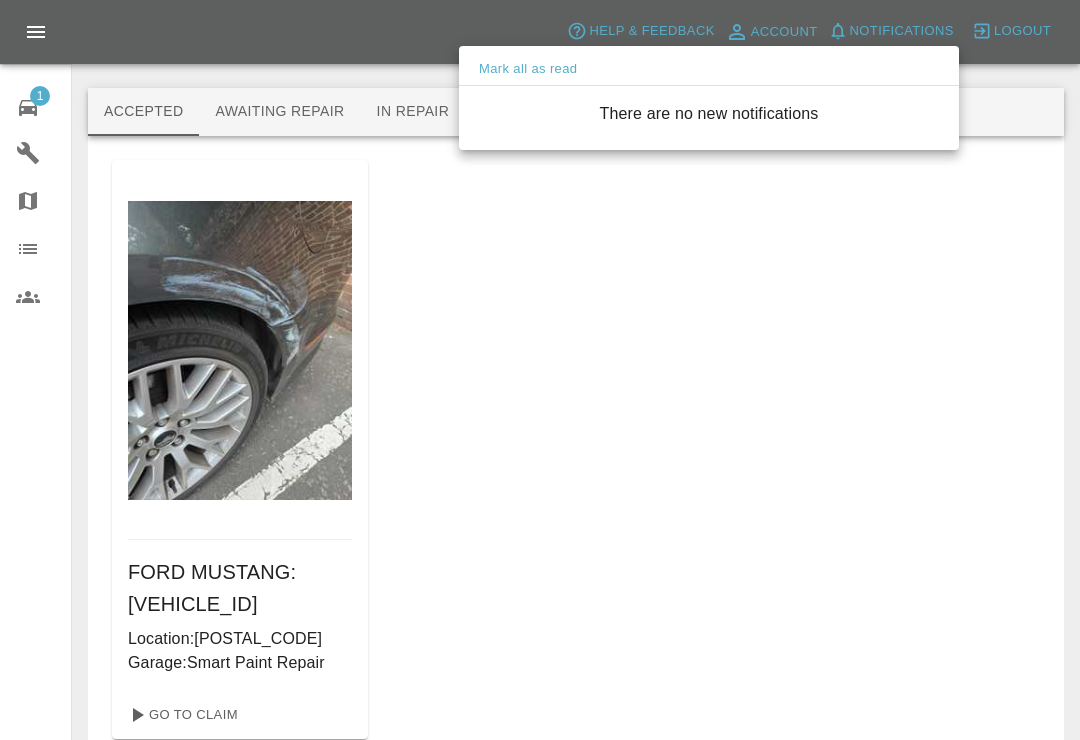 click at bounding box center [540, 370] 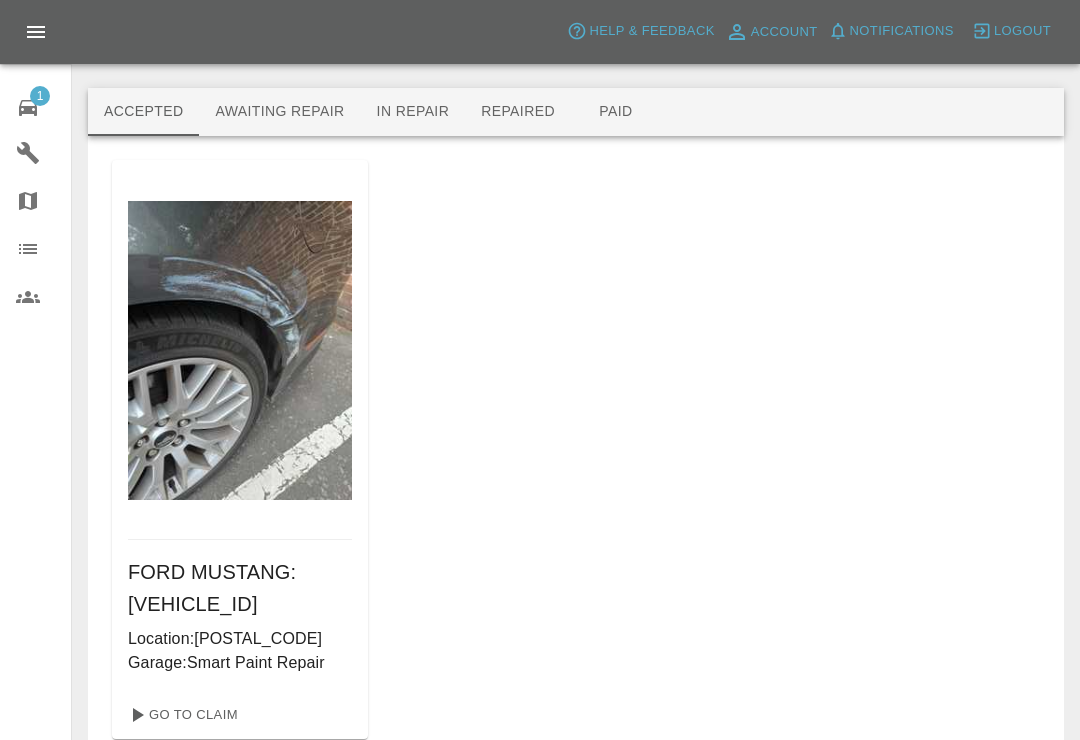 click 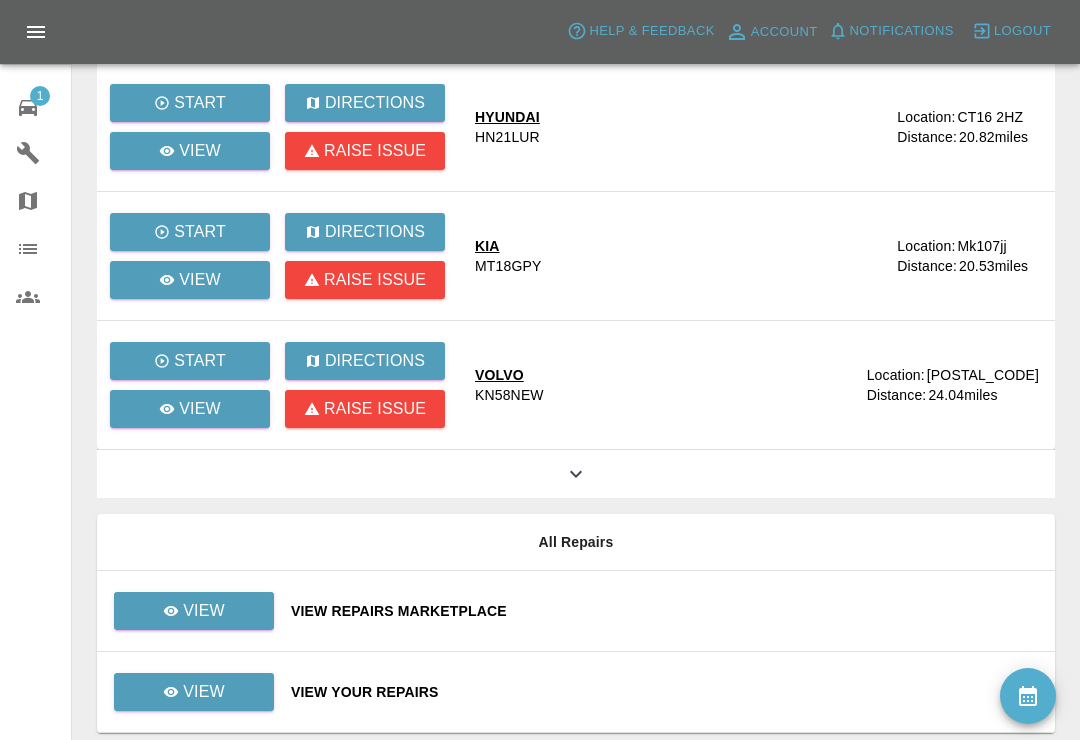 scroll, scrollTop: 457, scrollLeft: 0, axis: vertical 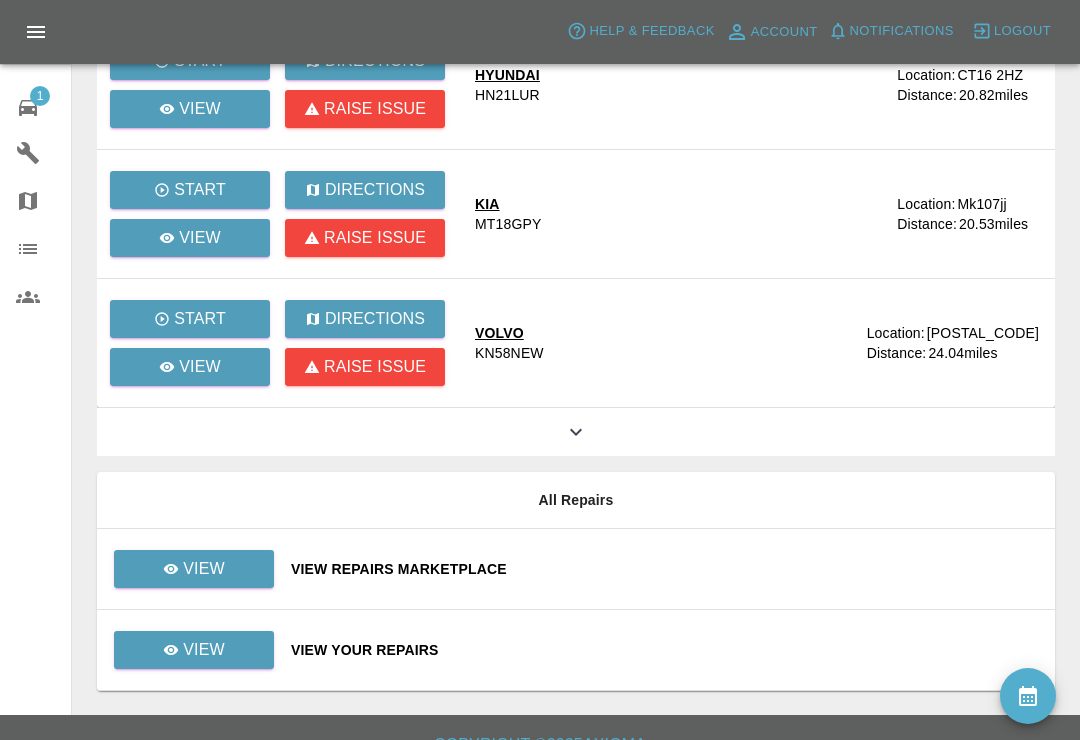 click on "View Your Repairs" at bounding box center [665, 650] 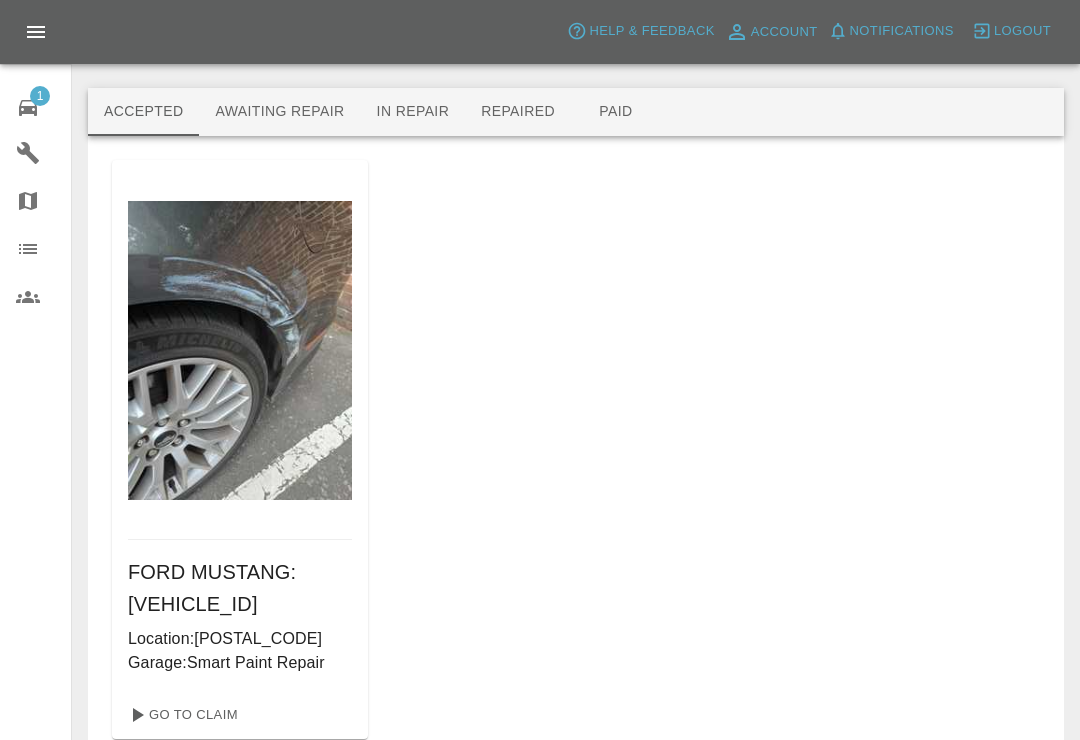 click on "Awaiting Repair" at bounding box center [279, 112] 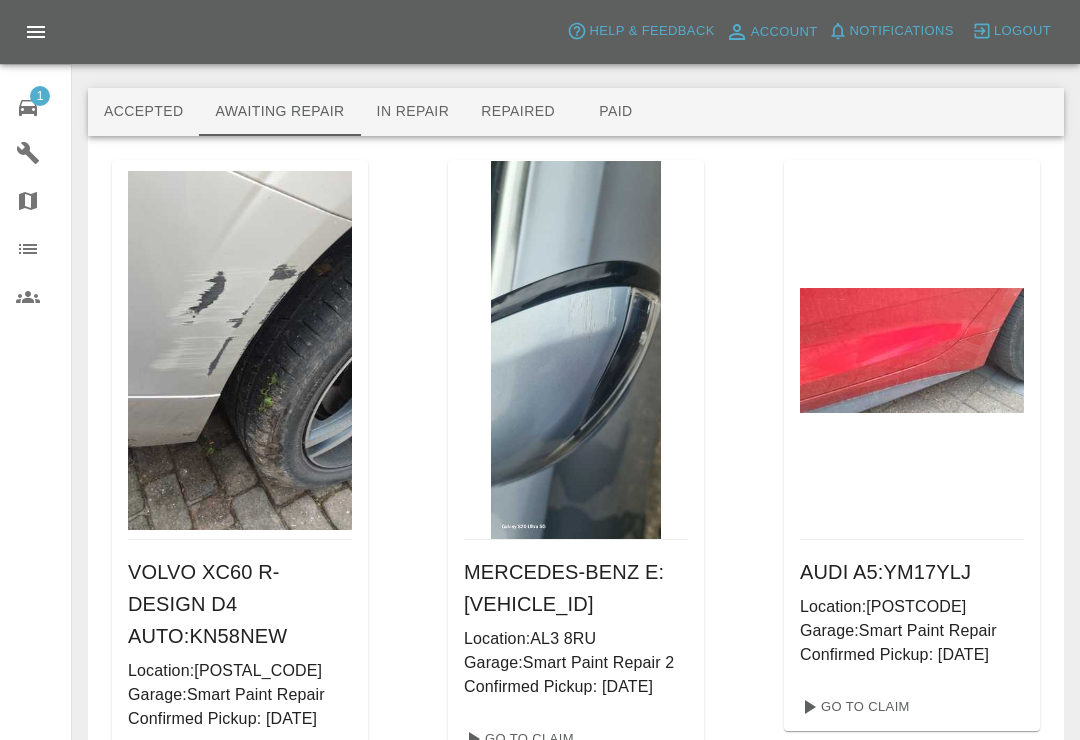 click on "Accepted Awaiting Repair In Repair Repaired Paid" at bounding box center [576, 112] 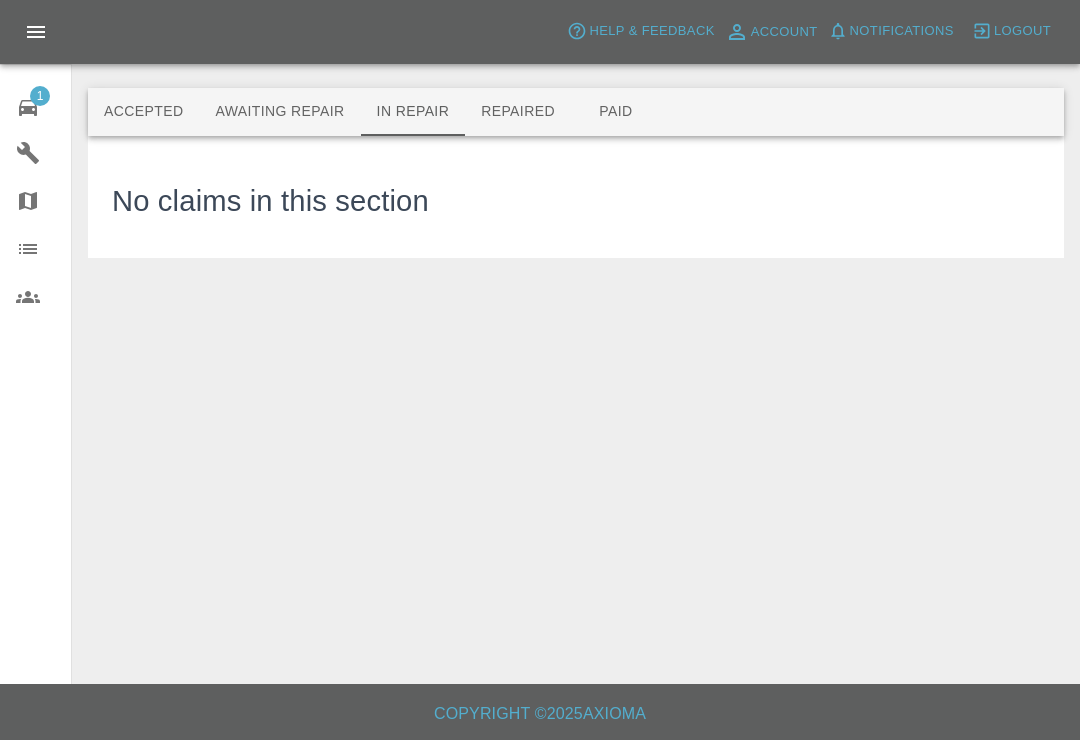 click on "No claims in this section" at bounding box center [576, 197] 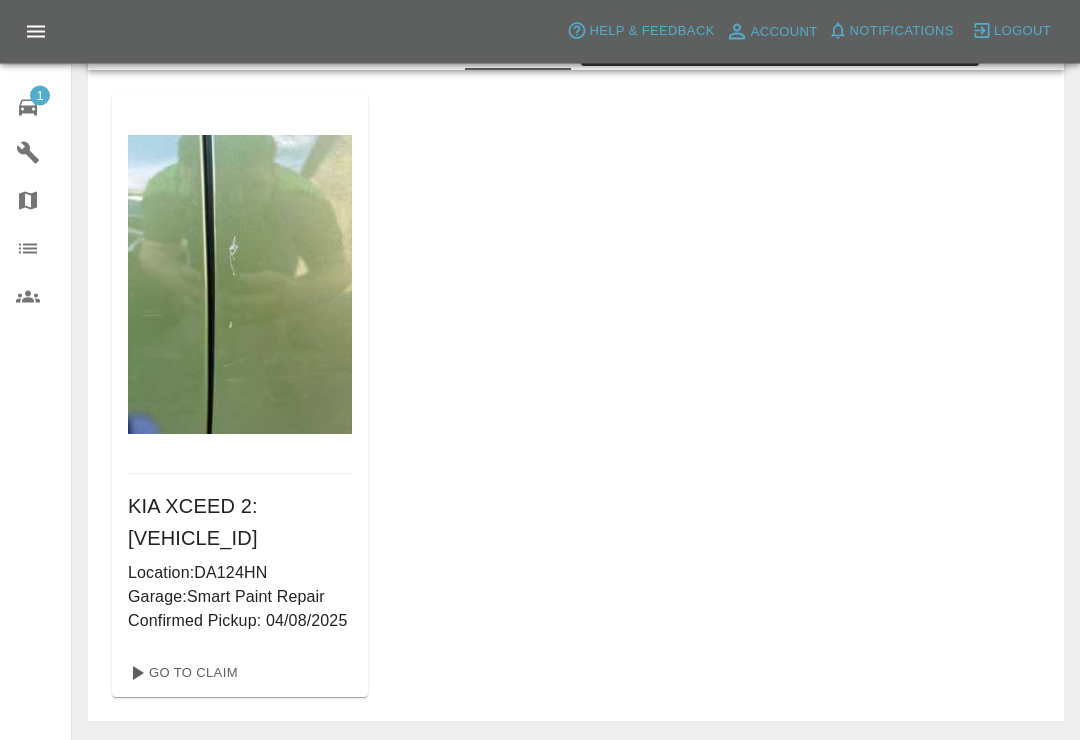 scroll, scrollTop: 66, scrollLeft: 0, axis: vertical 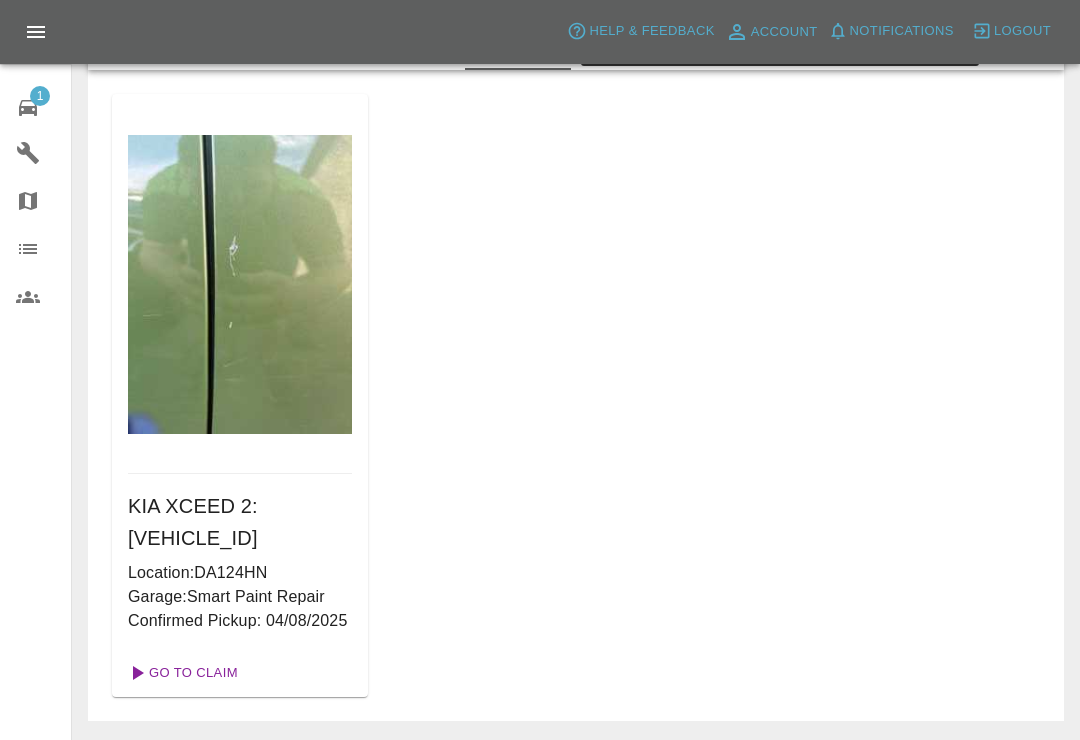 click on "Go To Claim" at bounding box center (181, 673) 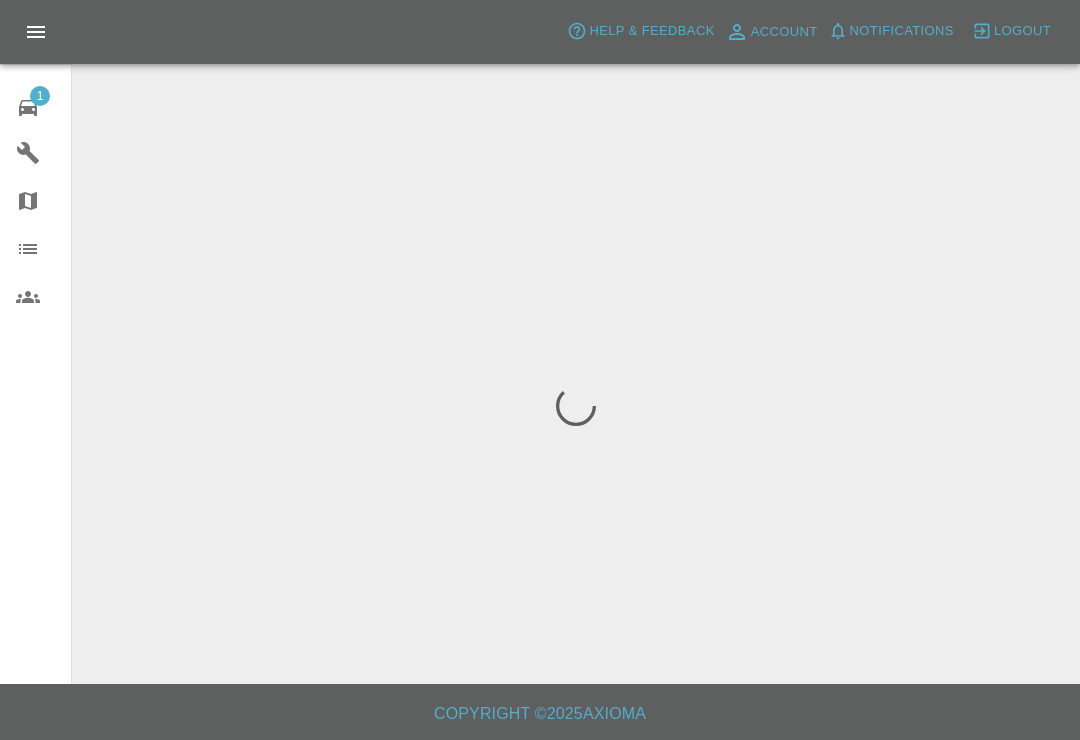 scroll, scrollTop: 0, scrollLeft: 0, axis: both 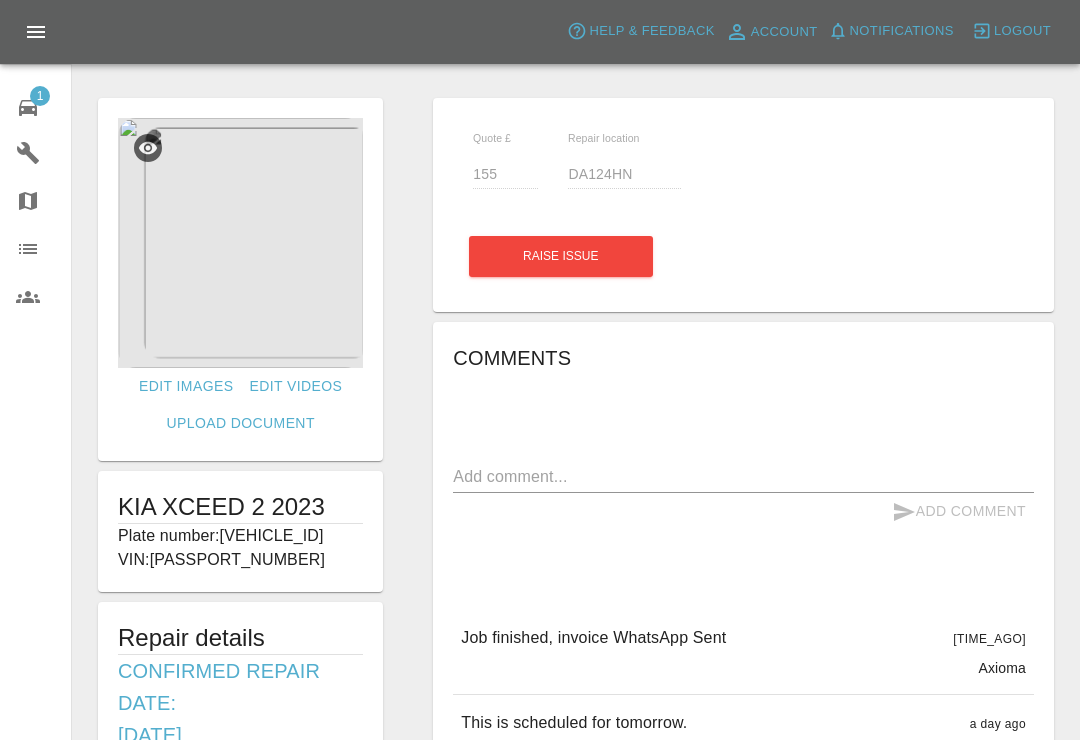click at bounding box center [743, 476] 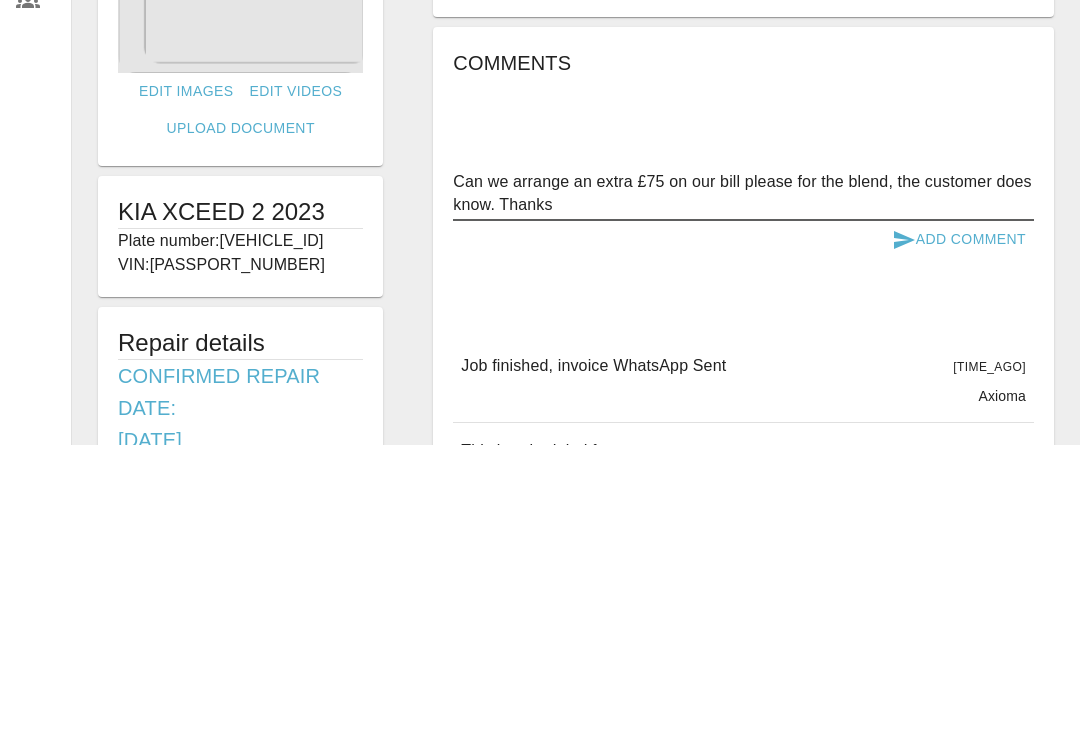 type on "Can we arrange an extra £75 on our bill please for the blend, the customer does know. Thanks" 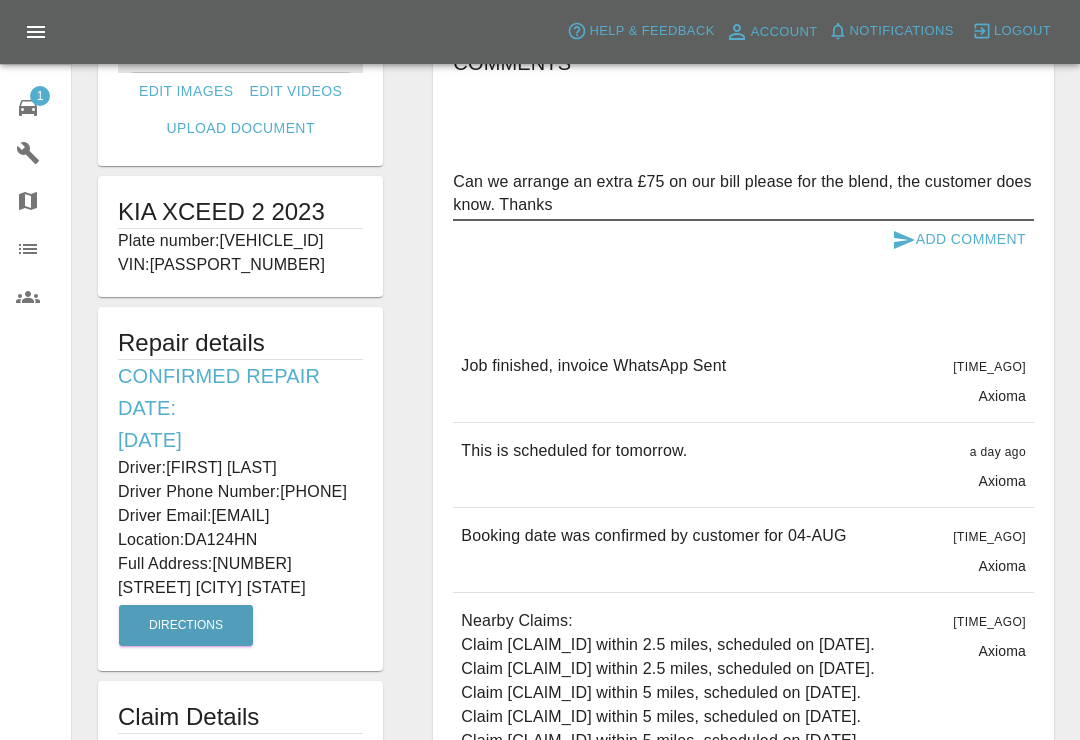 type 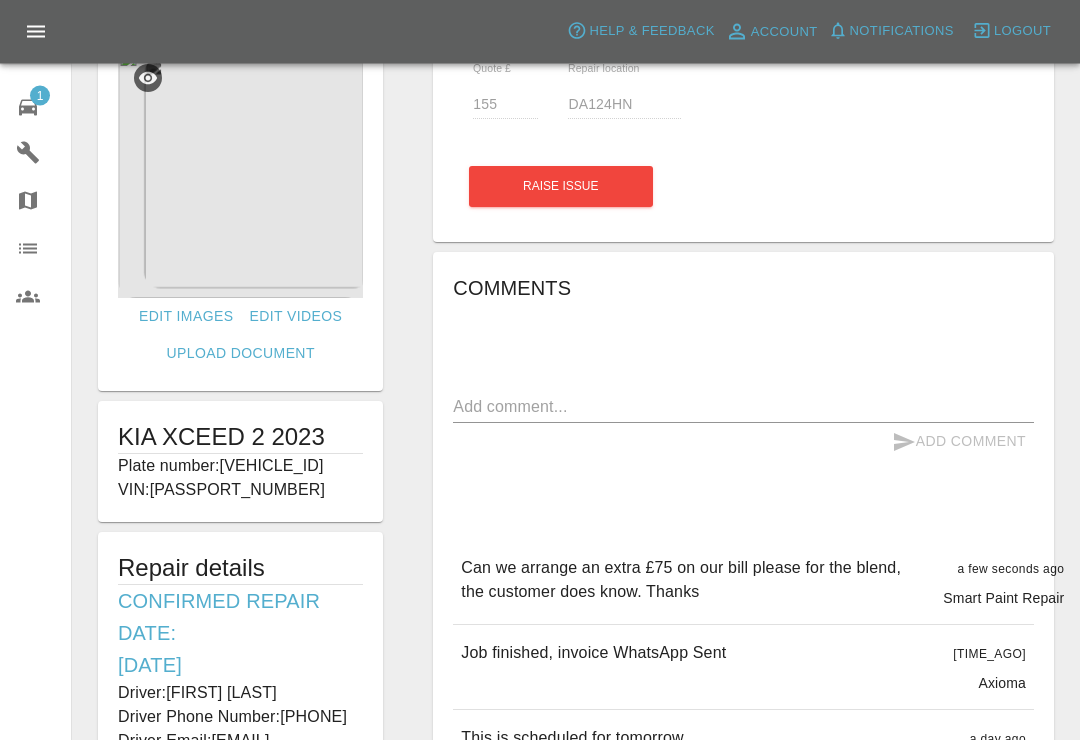 scroll, scrollTop: 0, scrollLeft: 0, axis: both 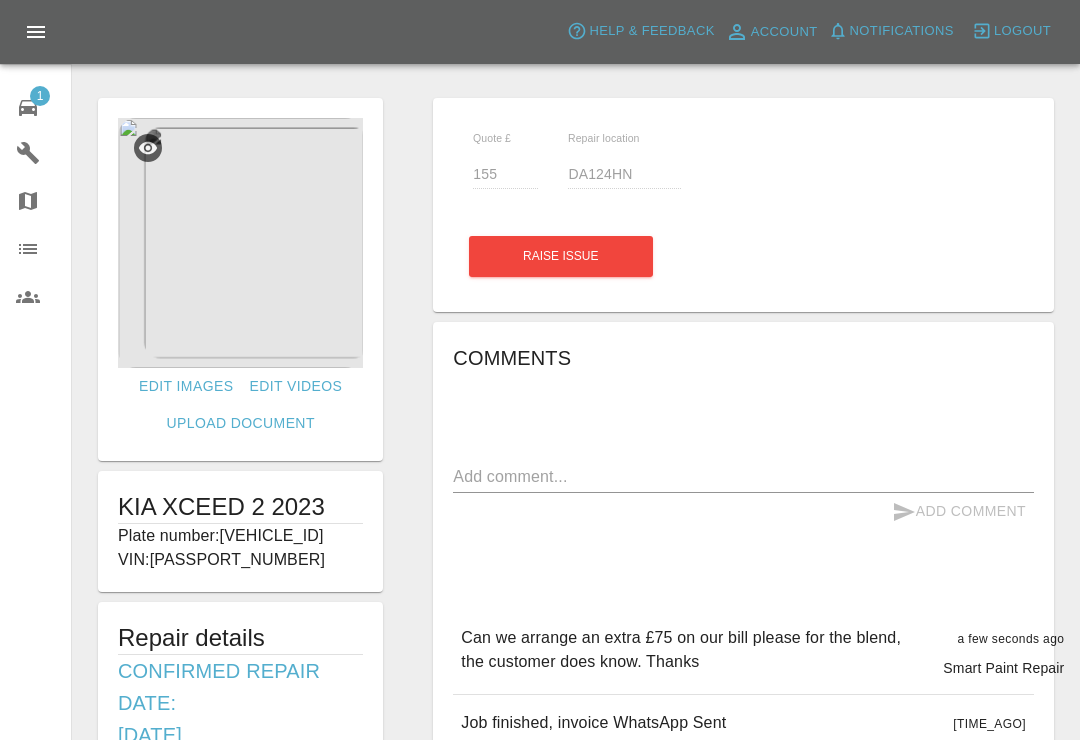 click 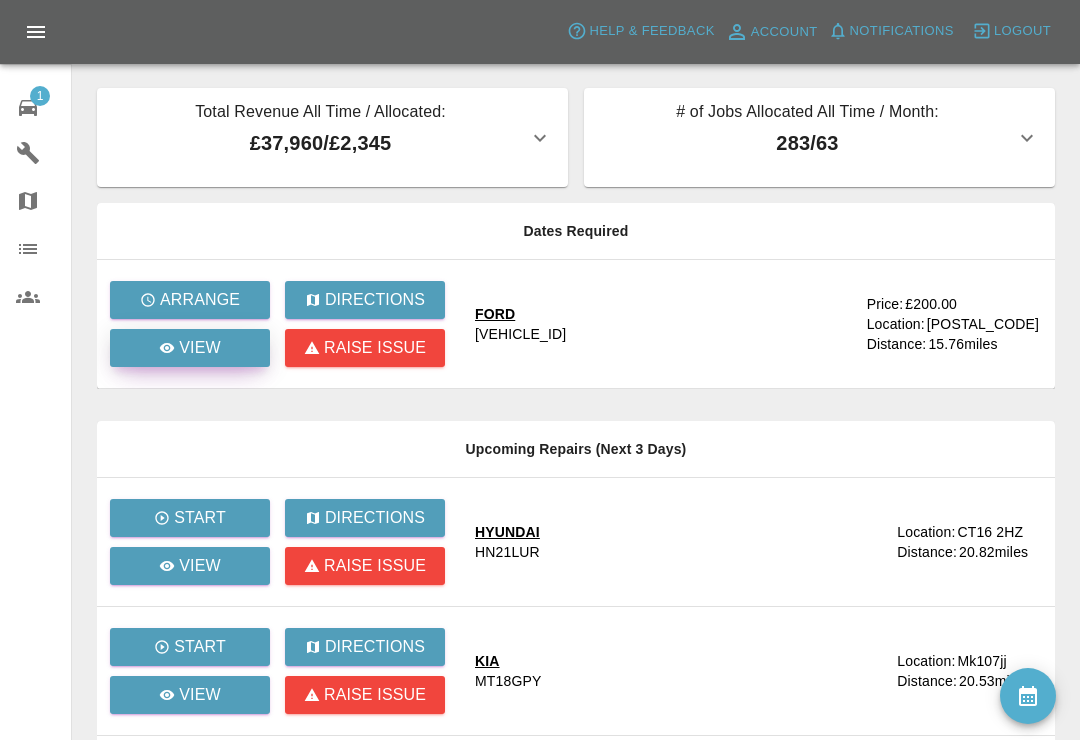 click 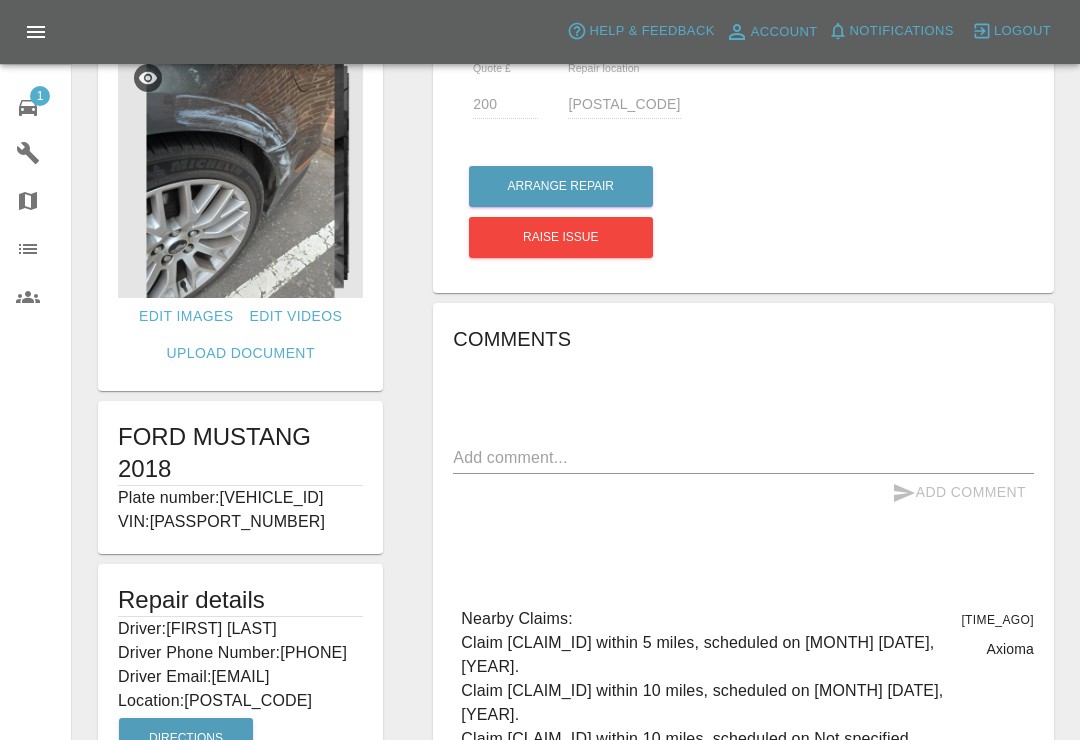 scroll, scrollTop: 69, scrollLeft: 0, axis: vertical 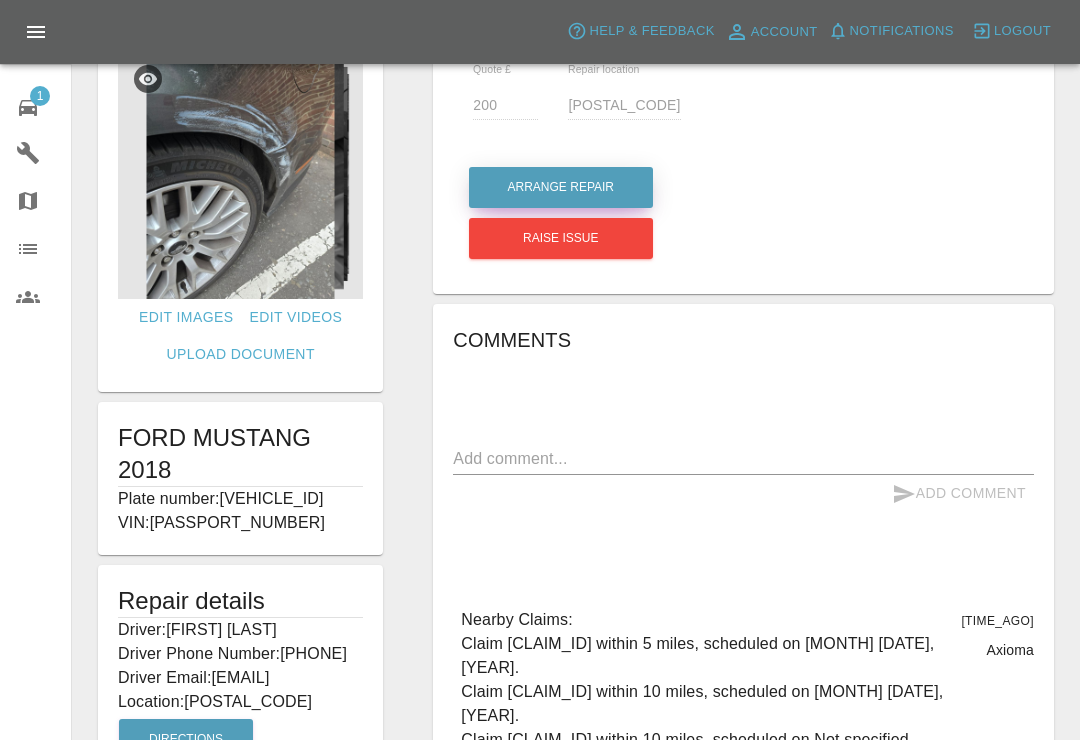 click on "Arrange Repair" at bounding box center (561, 187) 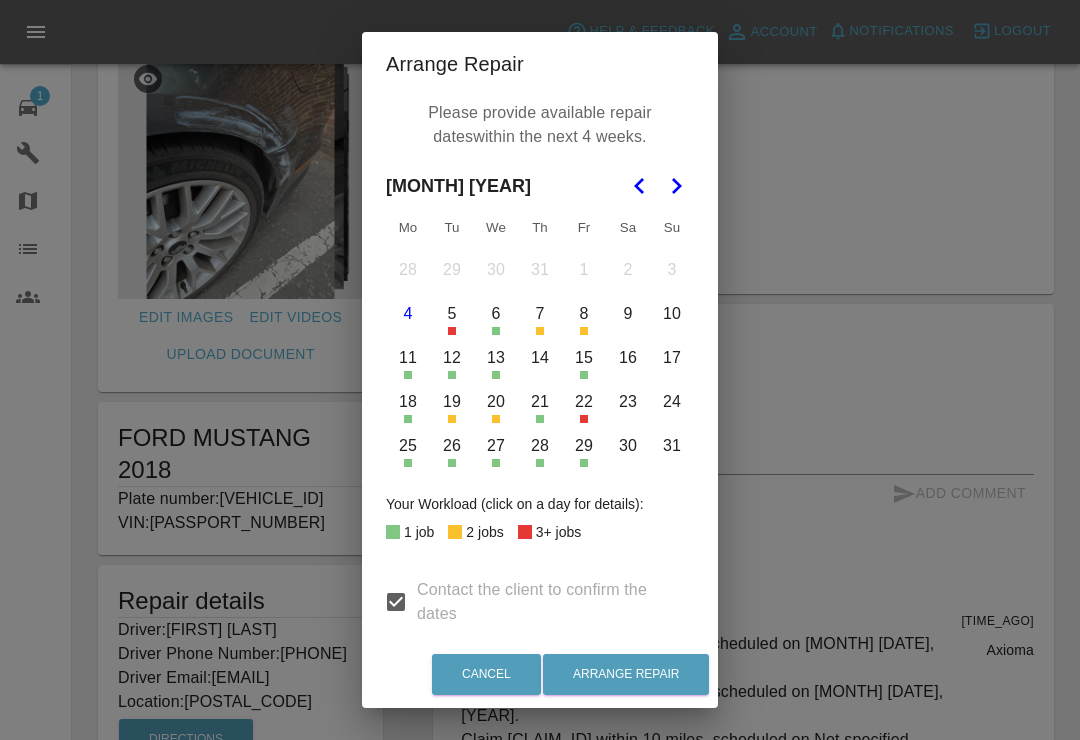 click on "27" at bounding box center [496, 446] 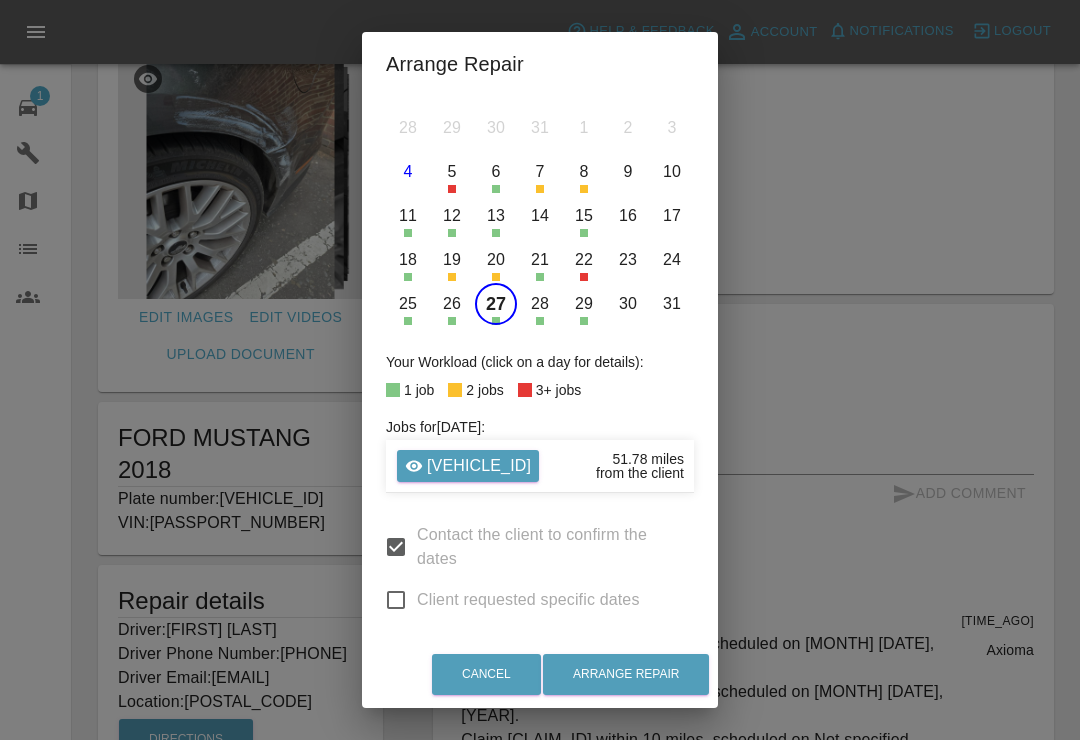scroll, scrollTop: 140, scrollLeft: 0, axis: vertical 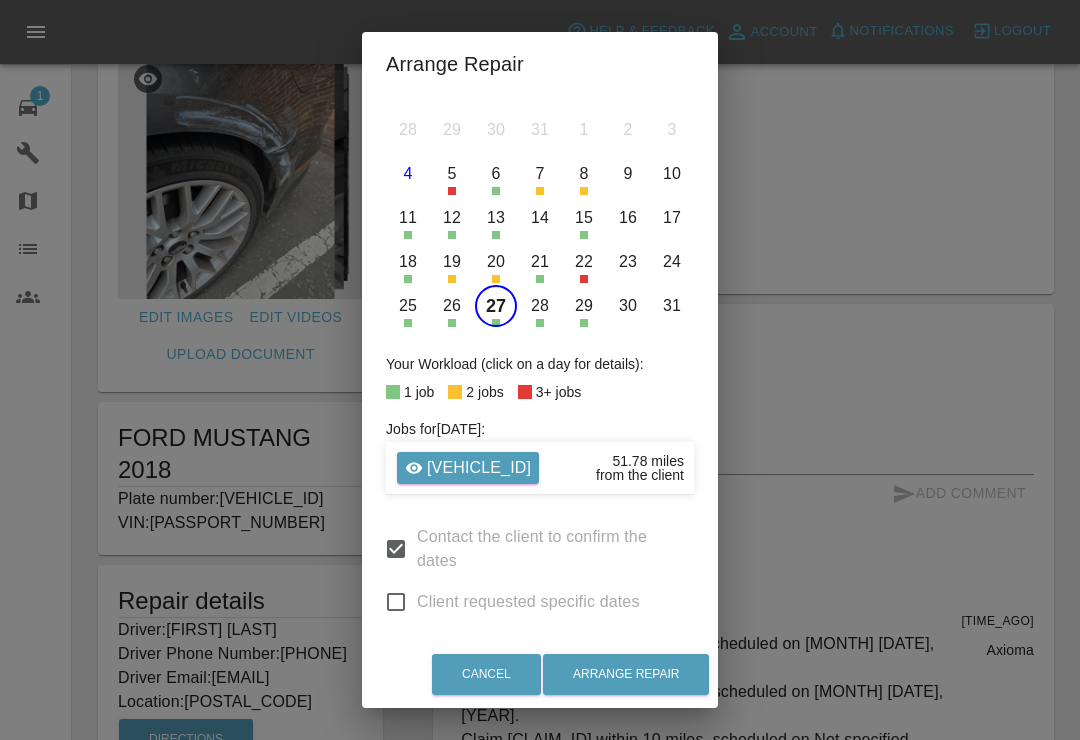 click on "28" at bounding box center (540, 306) 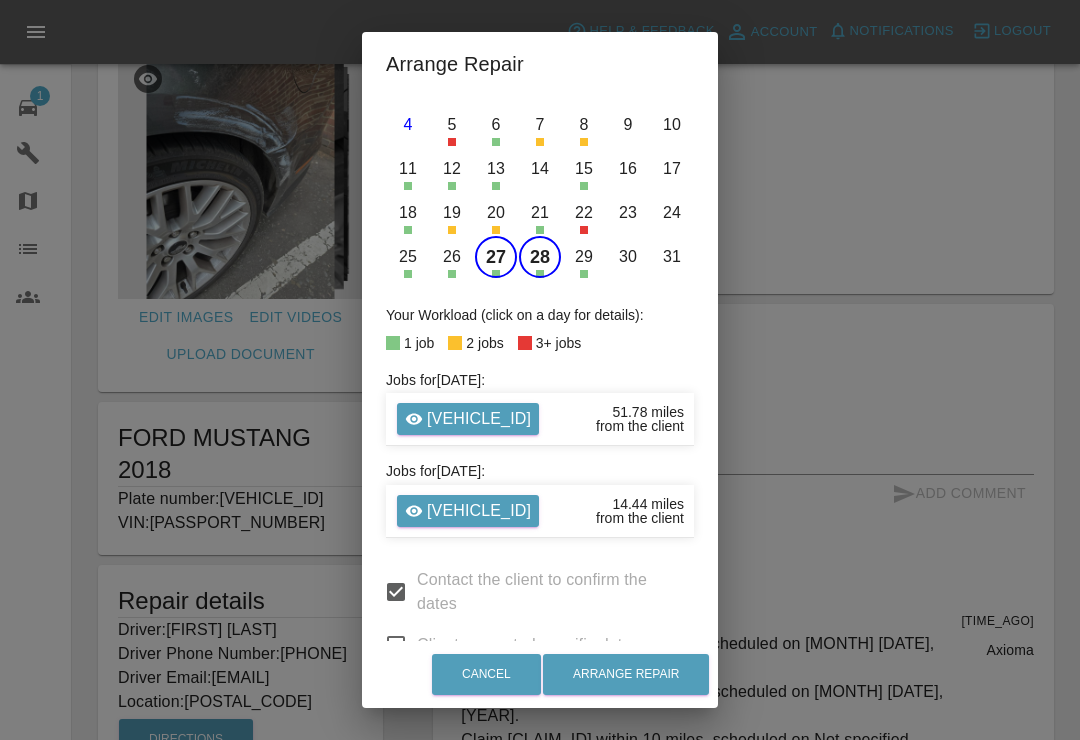 scroll, scrollTop: 163, scrollLeft: 0, axis: vertical 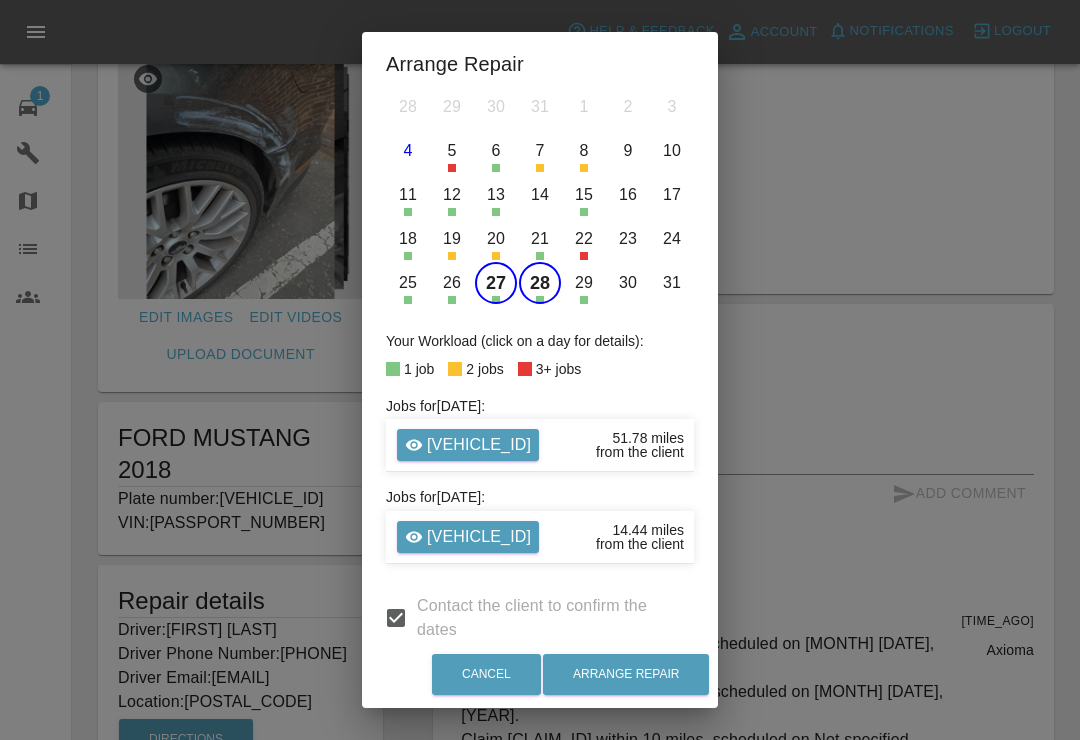 click on "26" at bounding box center (452, 283) 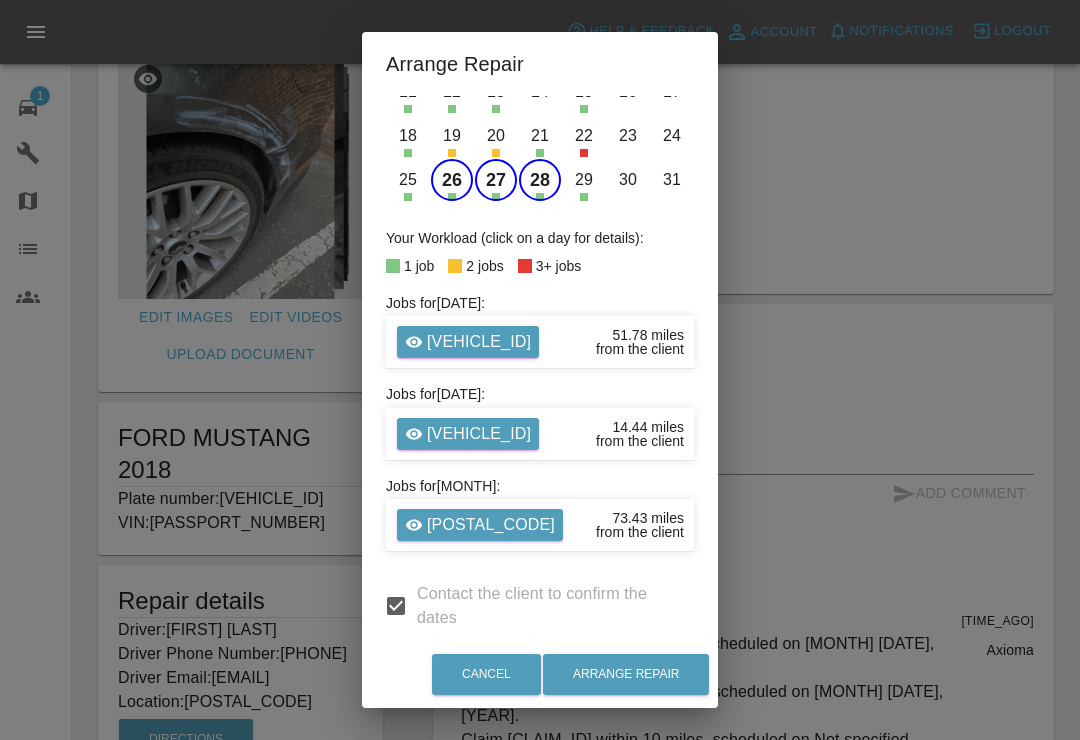 scroll, scrollTop: 267, scrollLeft: 0, axis: vertical 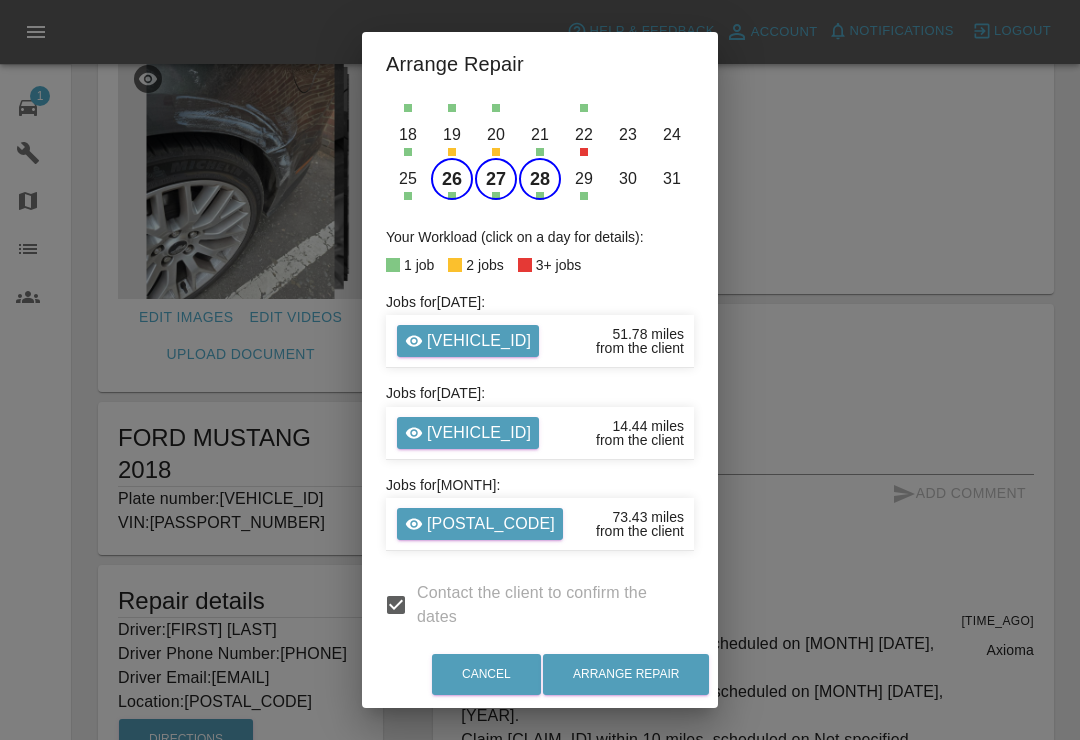 click on "Arrange Repair" at bounding box center (626, 674) 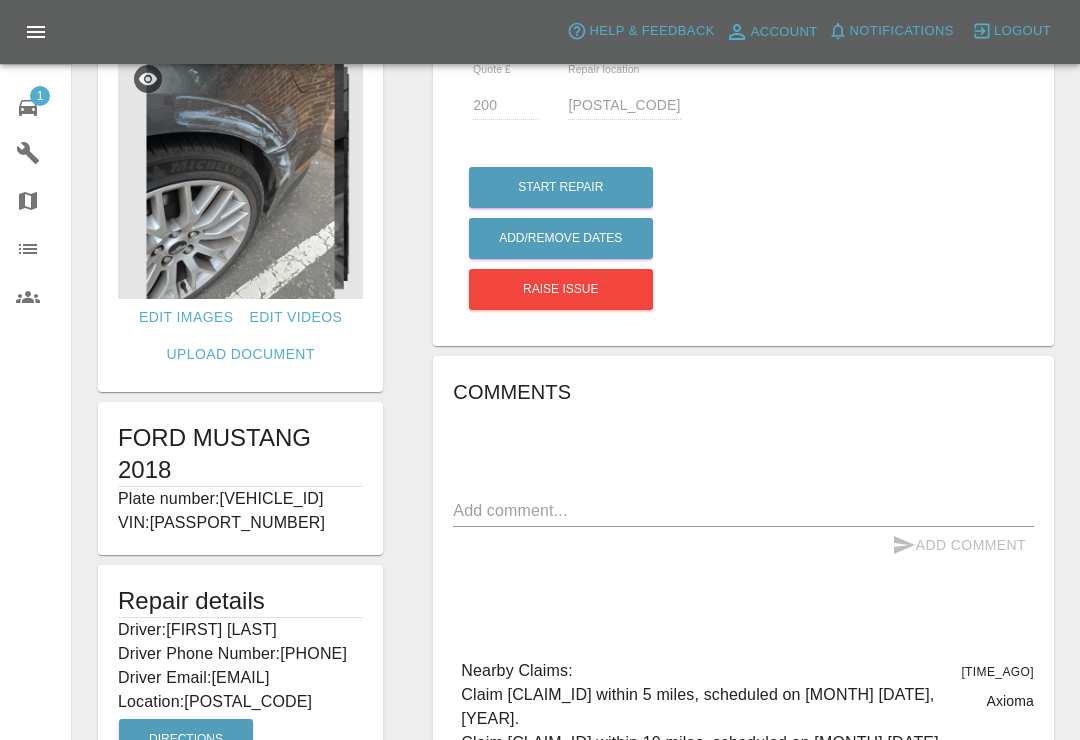 scroll, scrollTop: 31, scrollLeft: 0, axis: vertical 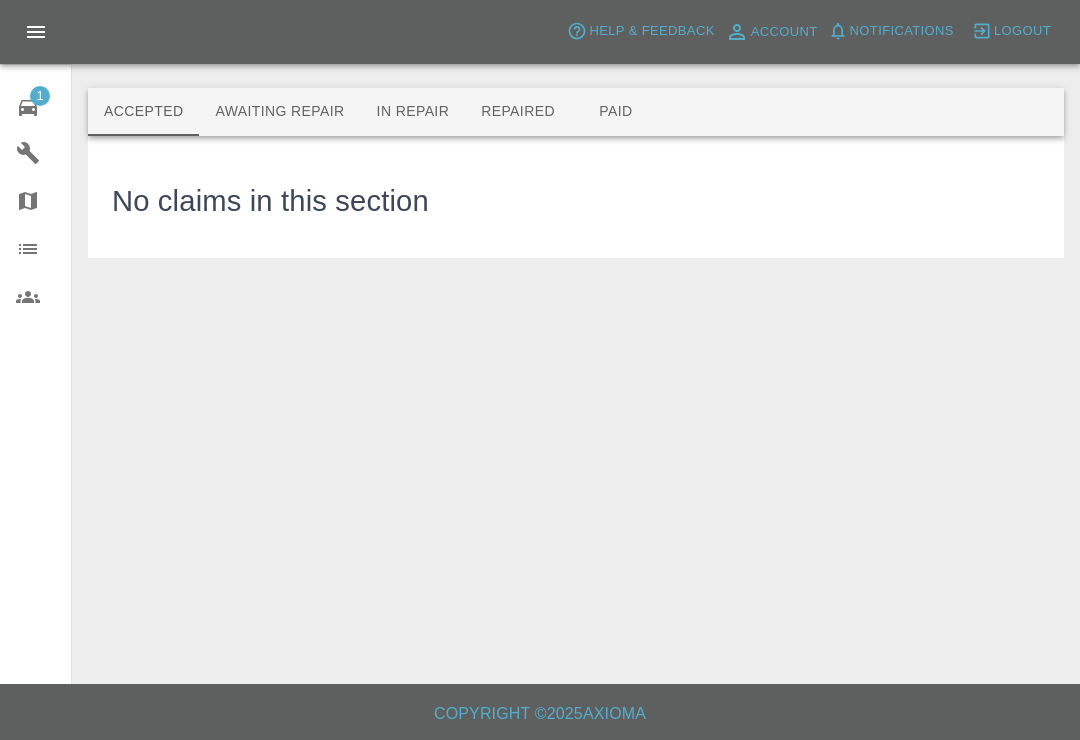 click 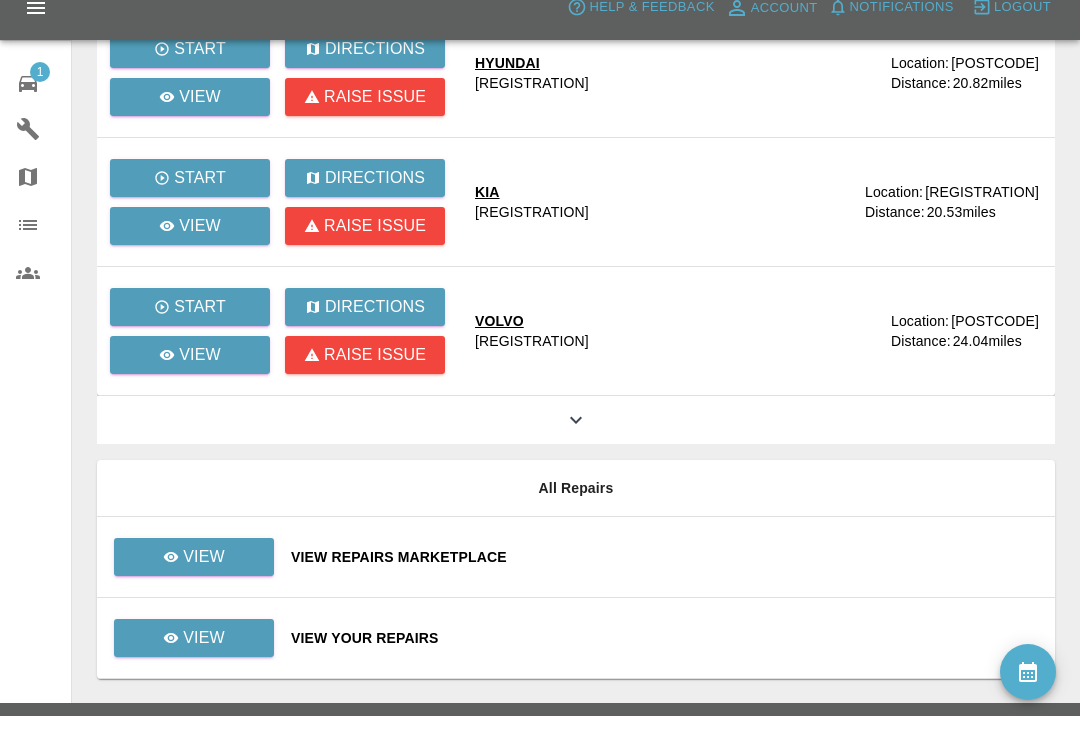 scroll, scrollTop: 239, scrollLeft: 0, axis: vertical 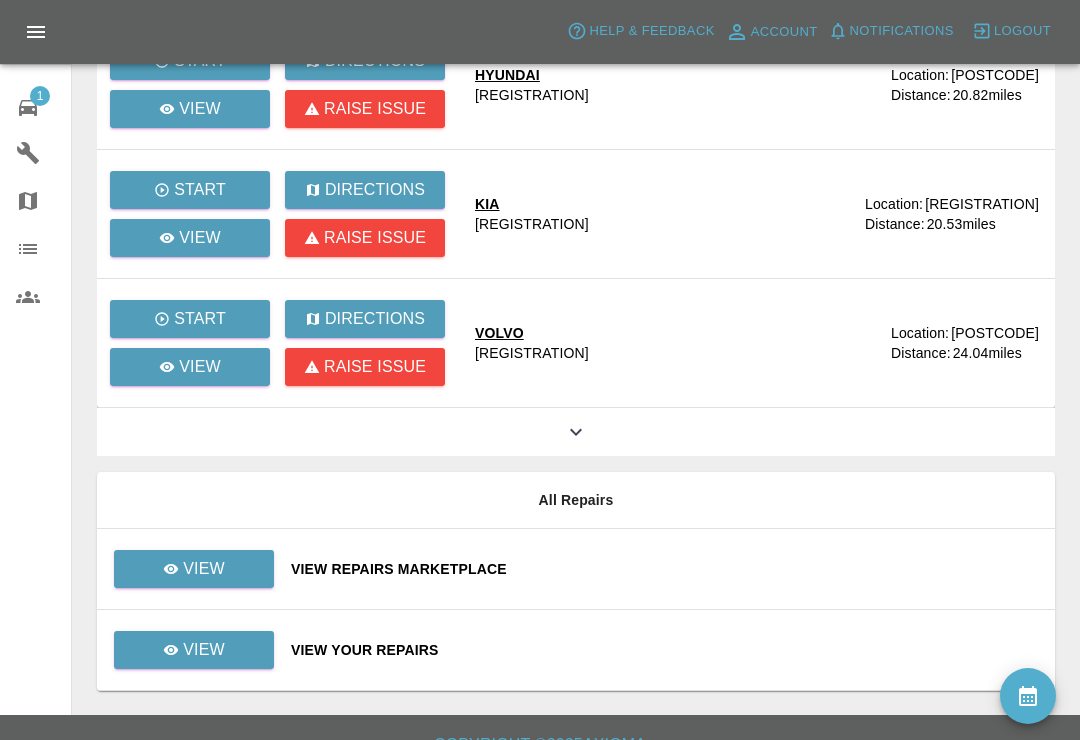 click on "View Your Repairs" at bounding box center (665, 650) 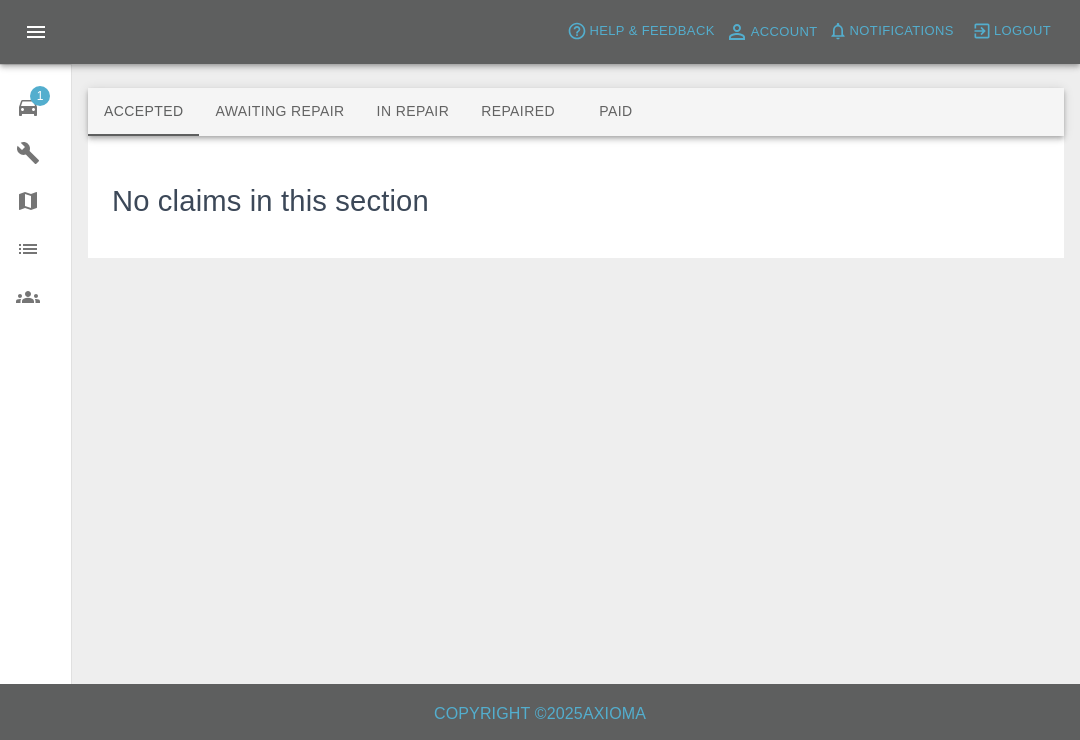 click on "Awaiting Repair" at bounding box center (279, 112) 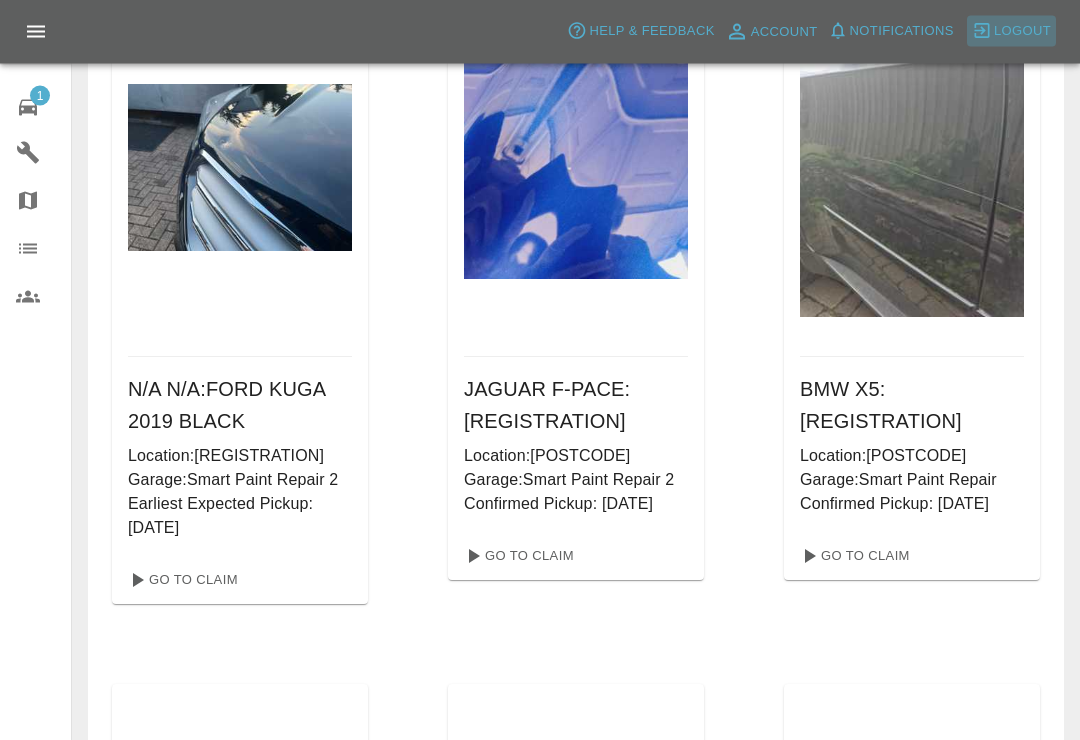 scroll, scrollTop: 5373, scrollLeft: 0, axis: vertical 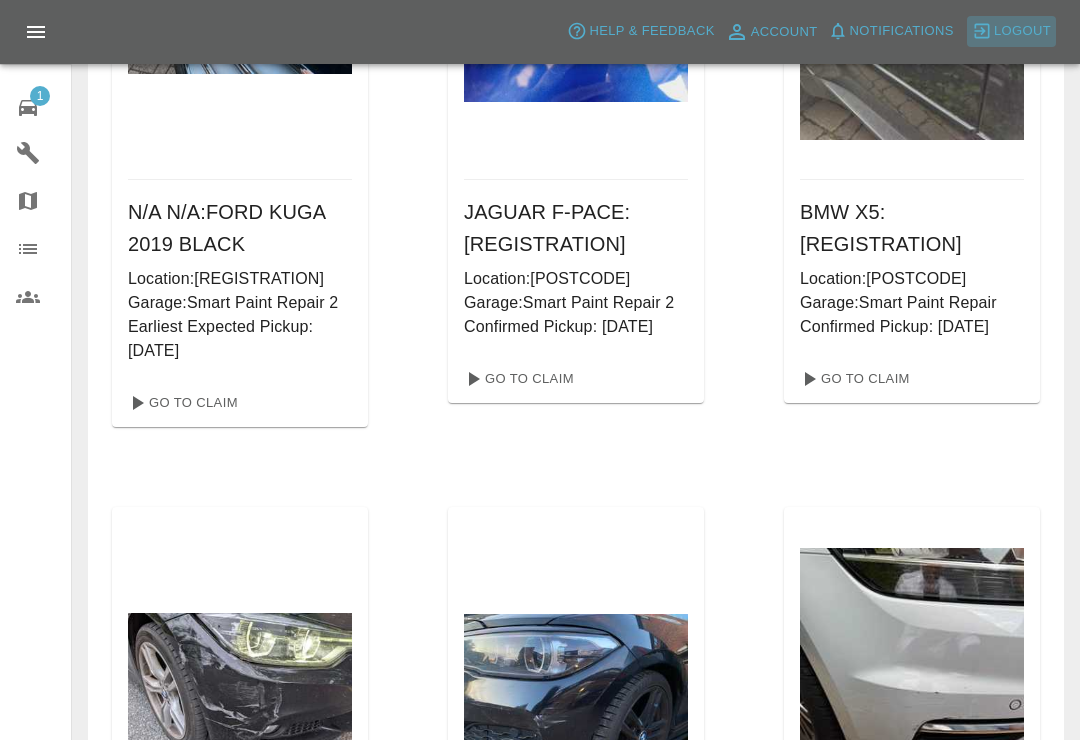 click on "Accepted Awaiting Repair In Repair Repaired Paid These are the cars that are awaiting repair arrangements. VOLVO   XC60 R-DESIGN D4 AUTO :  KN58NEW Location:  CT14 8HX Garage:  Smart Paint Repair Confirmed Pickup:   05/08/2025 Go To Claim MERCEDES-BENZ   E :  WA67TDV Location:  AL3 8RU Garage:  Smart Paint Repair 2 Confirmed Pickup:   05/08/2025 Go To Claim AUDI   A5 :  YM17YLJ Location:  CT14 9JX Garage:  Smart Paint Repair Confirmed Pickup:   05/08/2025 Go To Claim KIA   SPORTAGE :  MT18GPY Location:  Mk107jj Garage:  Smart Paint Repair 2 Confirmed Pickup:   06/08/2025 Go To Claim HYUNDAI   I10 PREMIUM MPI :  HN21LUR Location:  CT16 2HZ Garage:  Smart Paint Repair Confirmed Pickup:   07/08/2025 Go To Claim JAGUAR   XE :  KM67GJK Location:  MK43 0EA Garage:  Smart Paint Repair 2 Confirmed Pickup:   07/08/2025 Go To Claim TOYOTA   YARIS CROSS DESIGN HEV AUTO :  LO22OXU Location:  AL2 1JP Garage:  Smart Paint Repair Confirmed Pickup:   08/08/2025 Go To Claim VOLKSWAGEN   POLO LIFE MPI 80 :  SD74 XOY Location:" at bounding box center (540, -995) 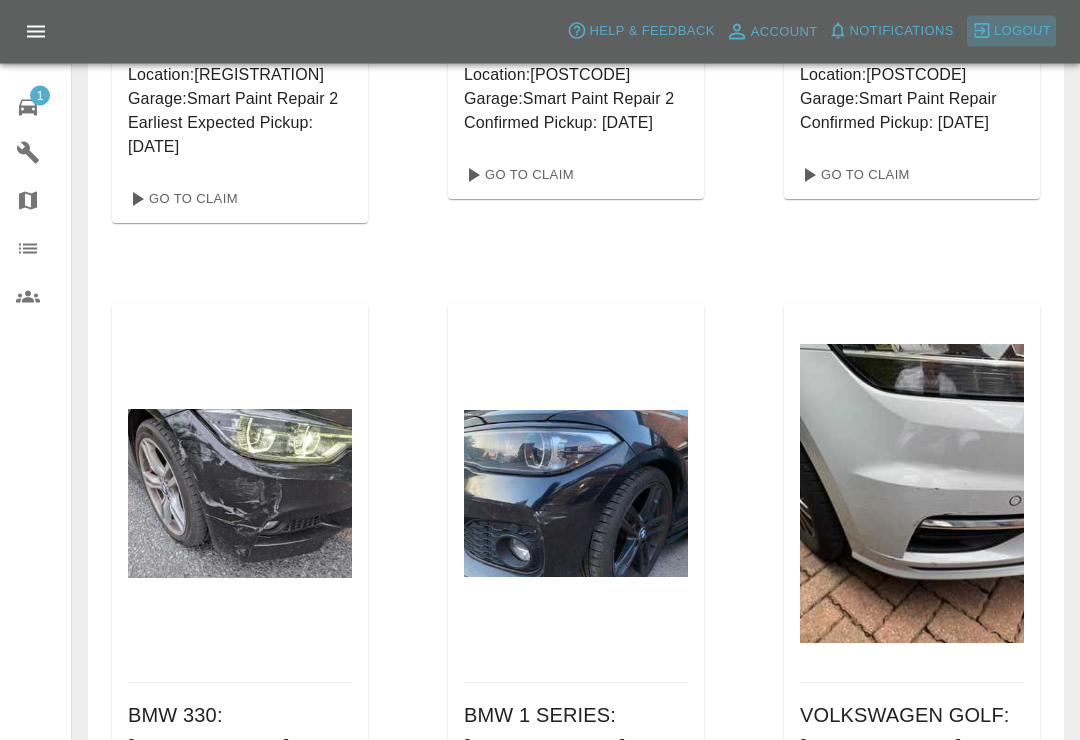 scroll, scrollTop: 5577, scrollLeft: 0, axis: vertical 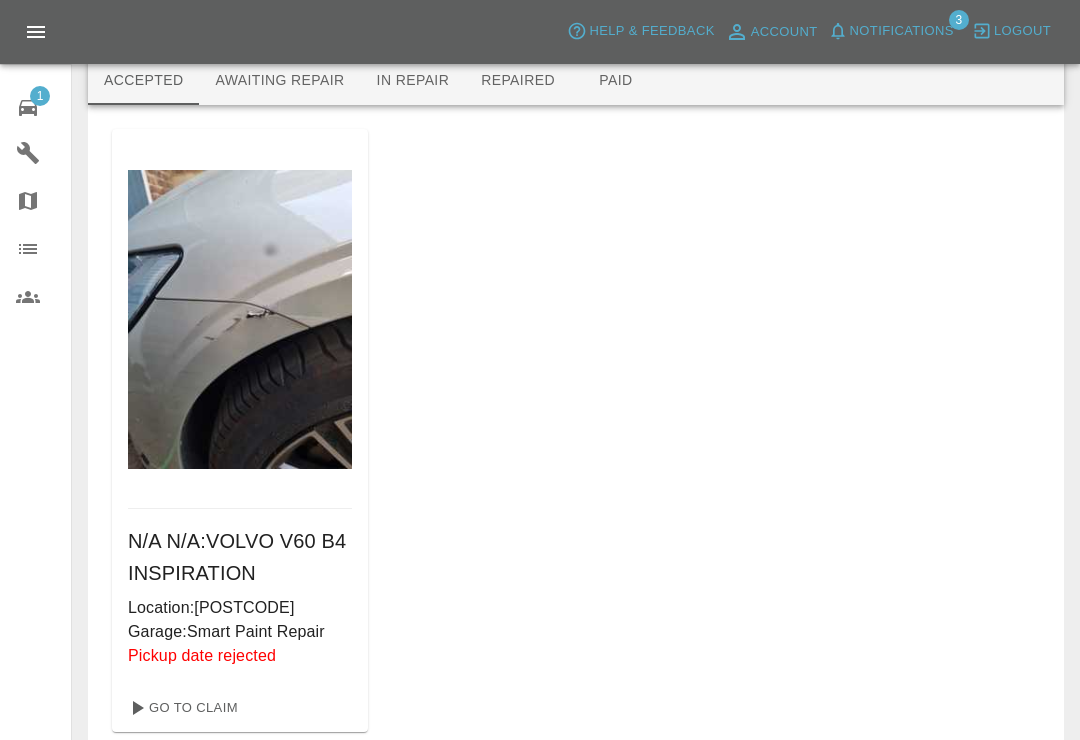click on "Notifications" at bounding box center [902, 31] 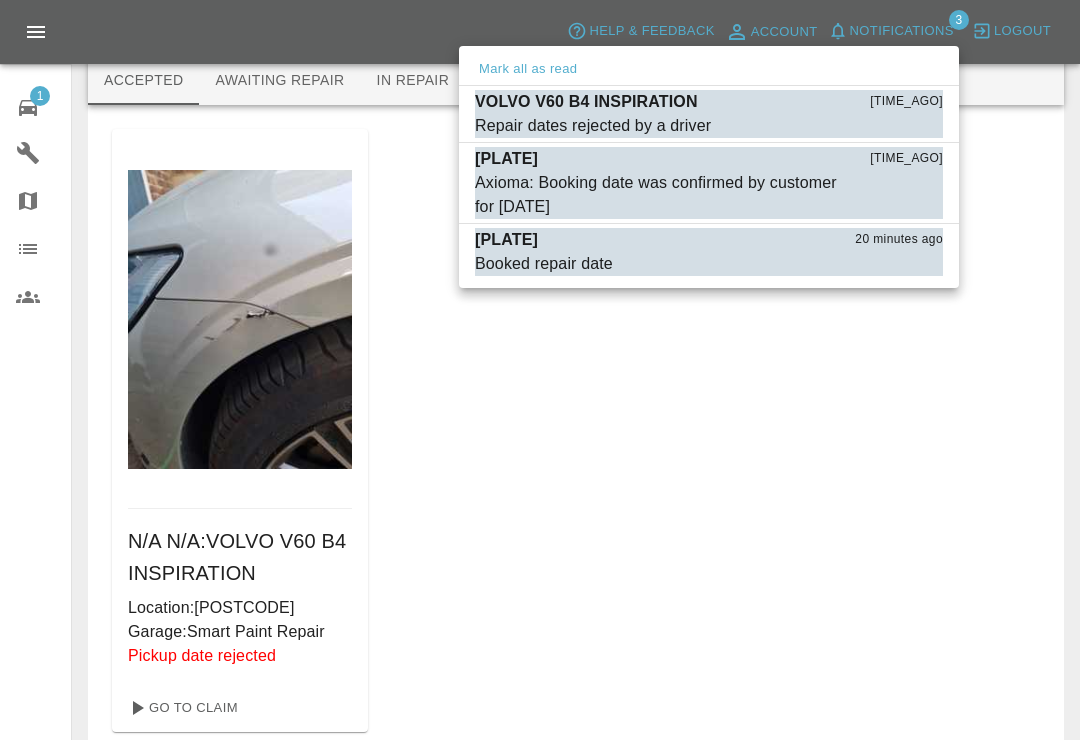 click on "Repair dates rejected by a driver" at bounding box center [593, 126] 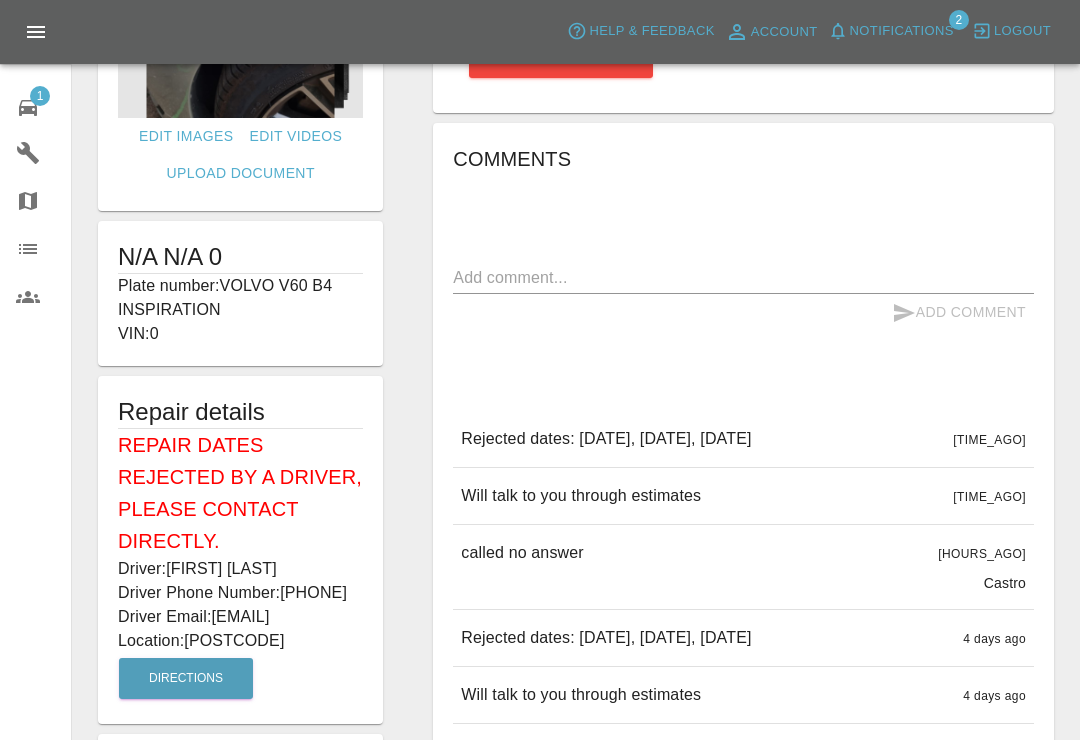 scroll, scrollTop: 0, scrollLeft: 0, axis: both 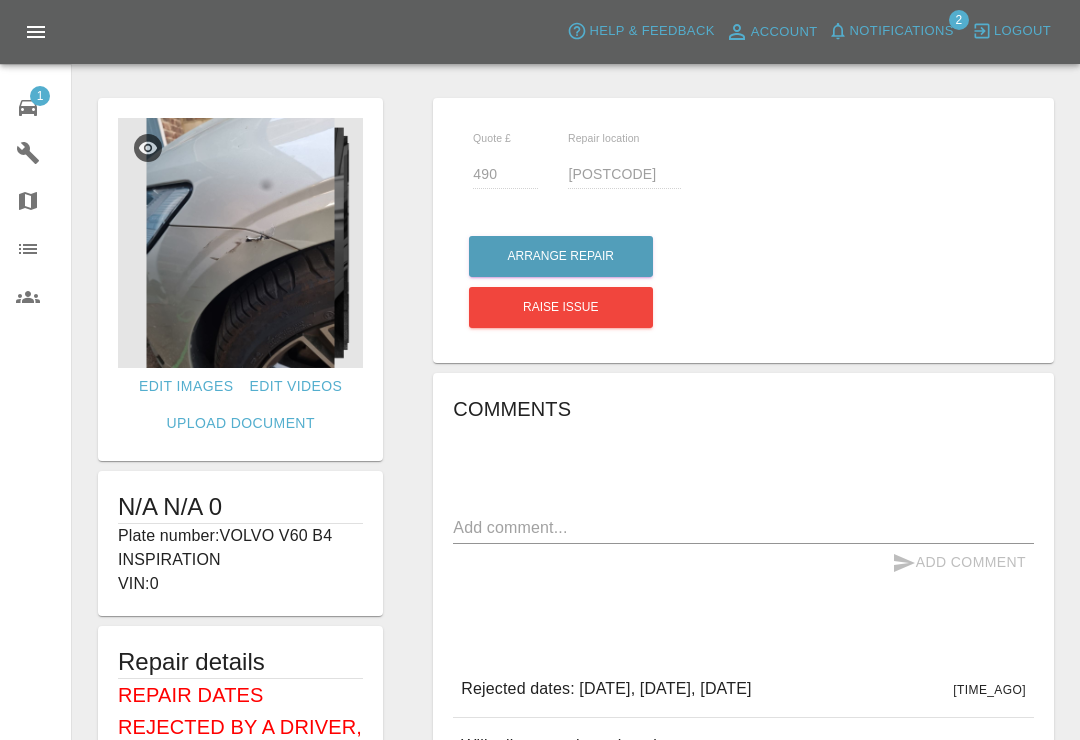 click on "1" at bounding box center [40, 96] 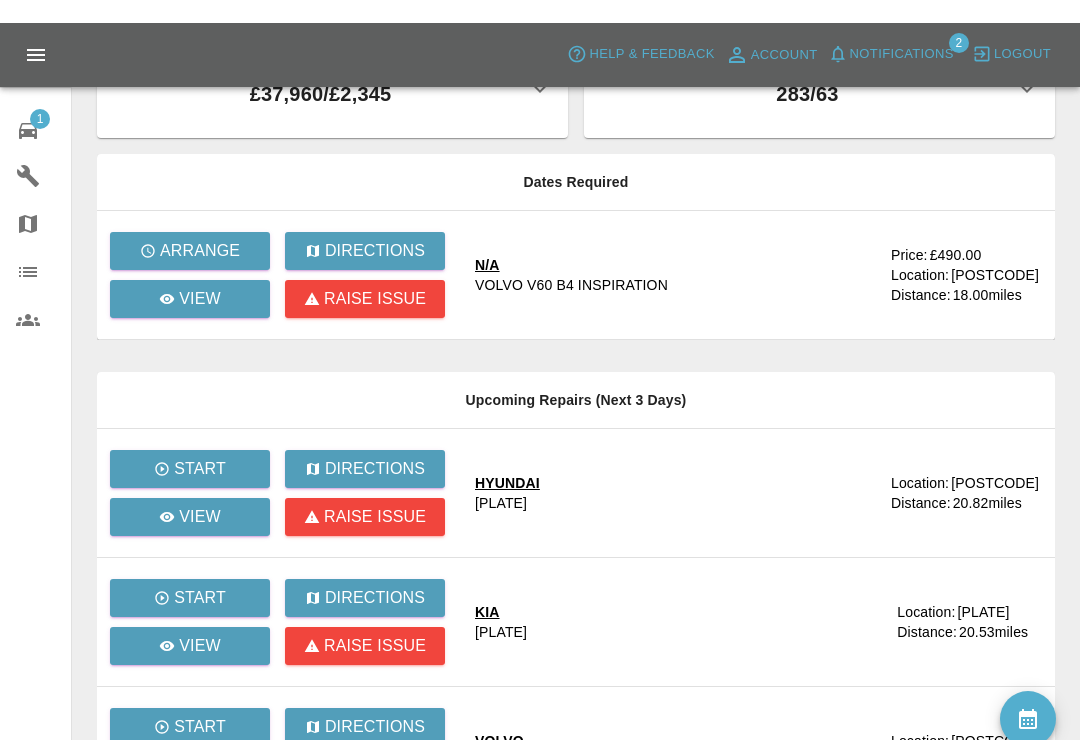 scroll, scrollTop: 0, scrollLeft: 0, axis: both 